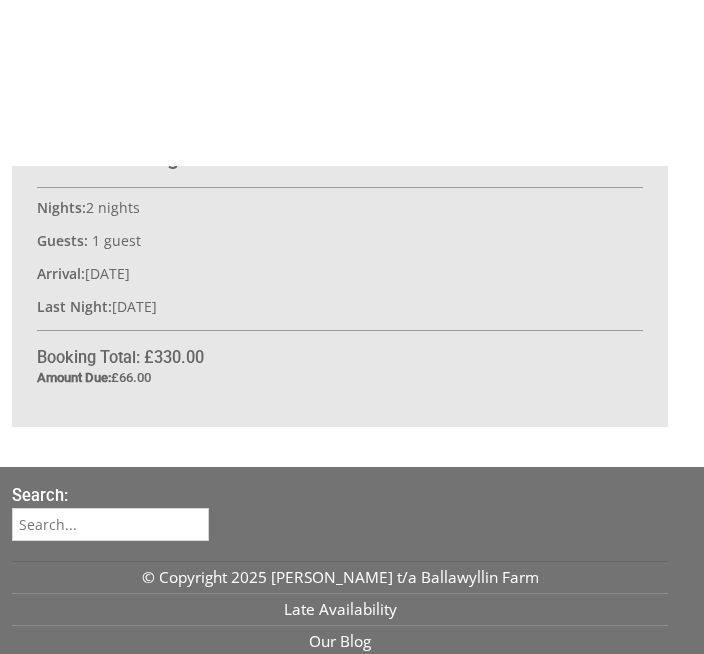 scroll, scrollTop: 831, scrollLeft: 0, axis: vertical 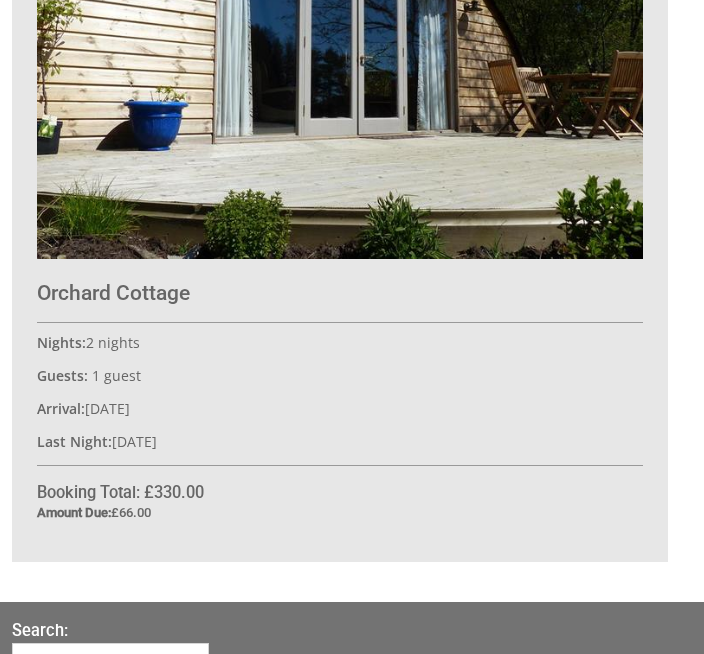 click on "Guests:   1 guest" at bounding box center [340, 375] 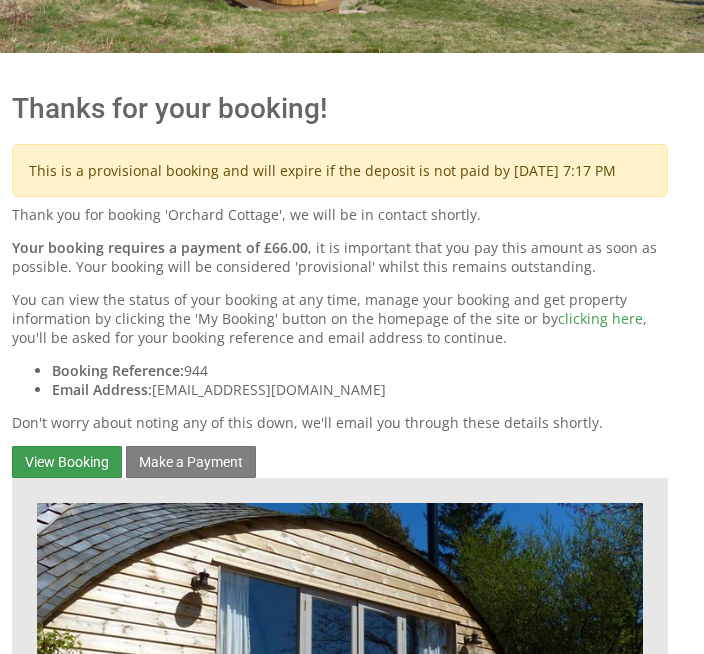 scroll, scrollTop: 198, scrollLeft: 0, axis: vertical 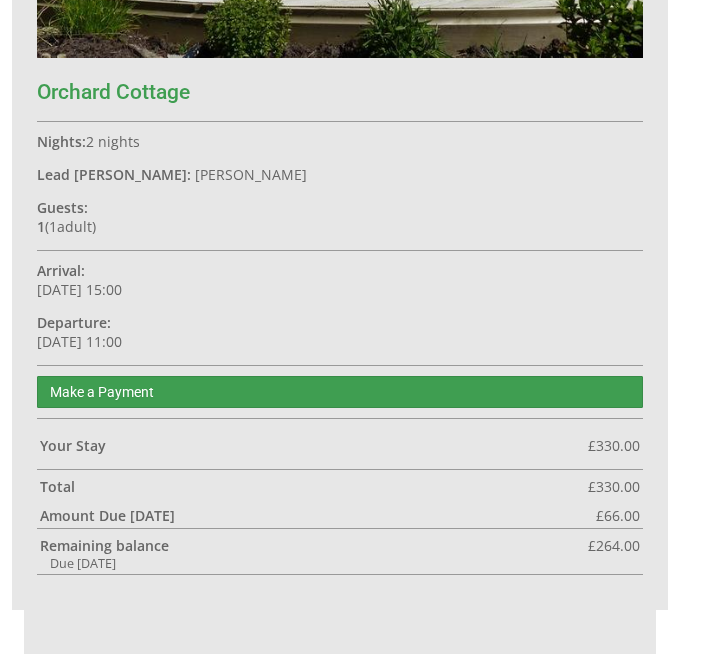 click on "Guests:
1  ( 1  adult s   0  child ren   0  infant s )" at bounding box center [340, 217] 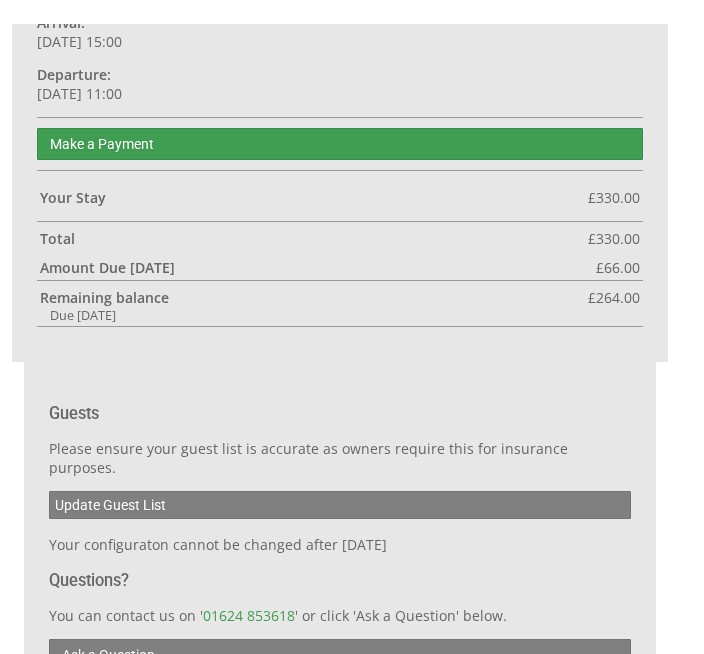 scroll, scrollTop: 1005, scrollLeft: 0, axis: vertical 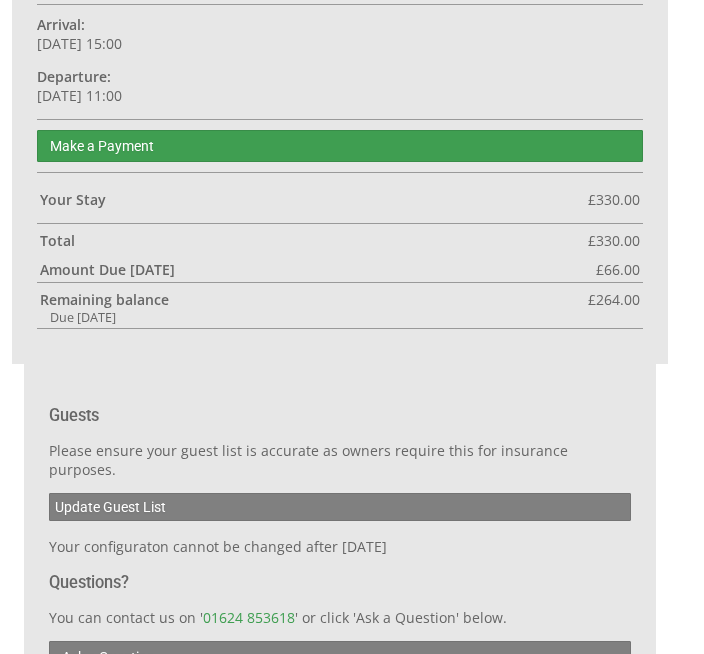 click on "Update Guest List" at bounding box center (340, 507) 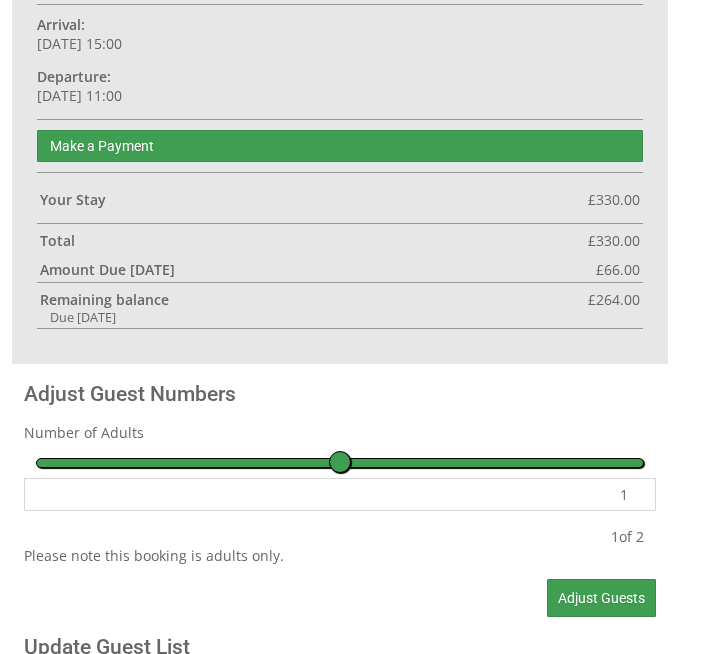 scroll, scrollTop: 1414, scrollLeft: 0, axis: vertical 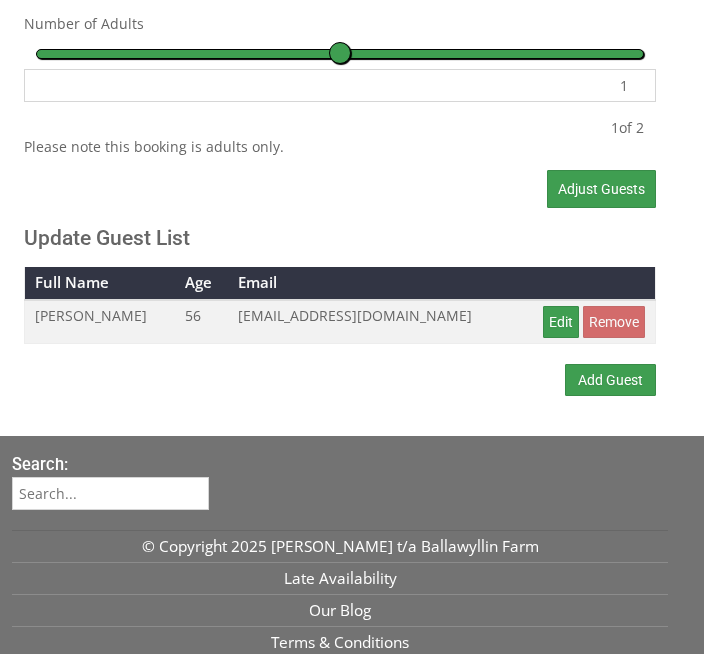 click on "Edit" at bounding box center (561, 322) 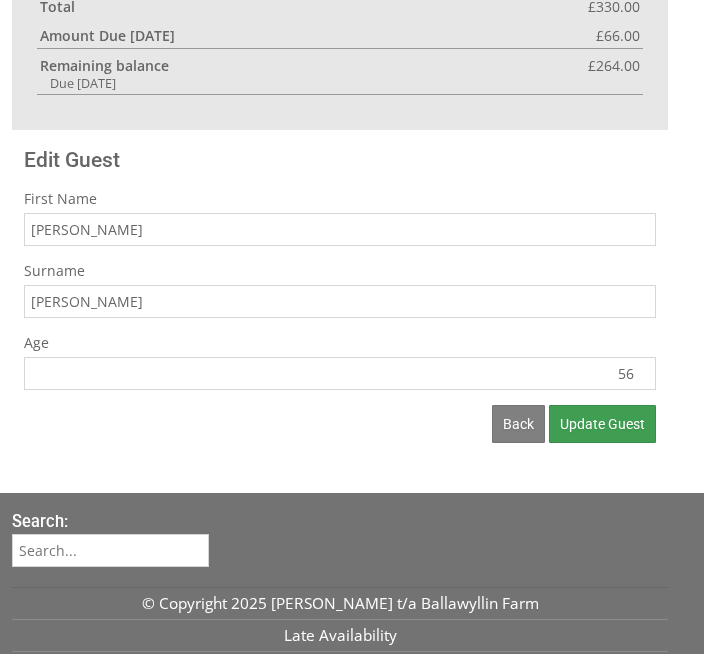 scroll, scrollTop: 1265, scrollLeft: 0, axis: vertical 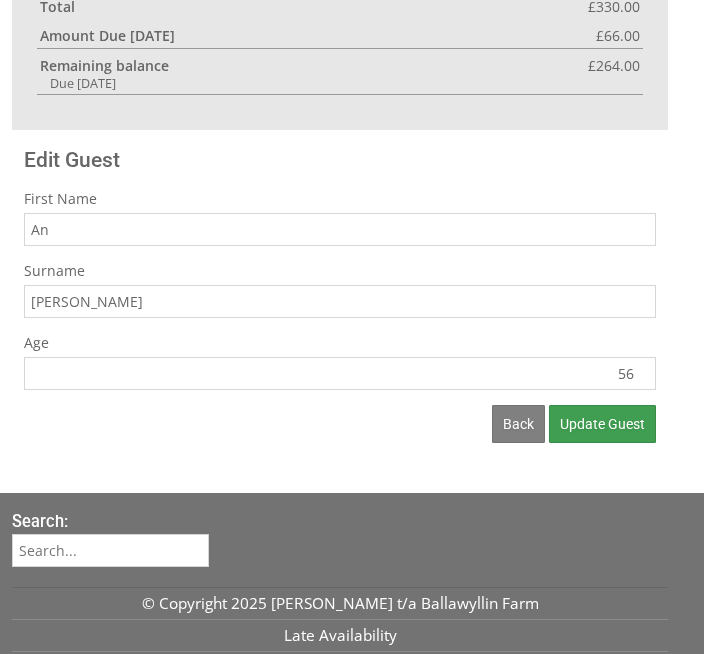 type on "A" 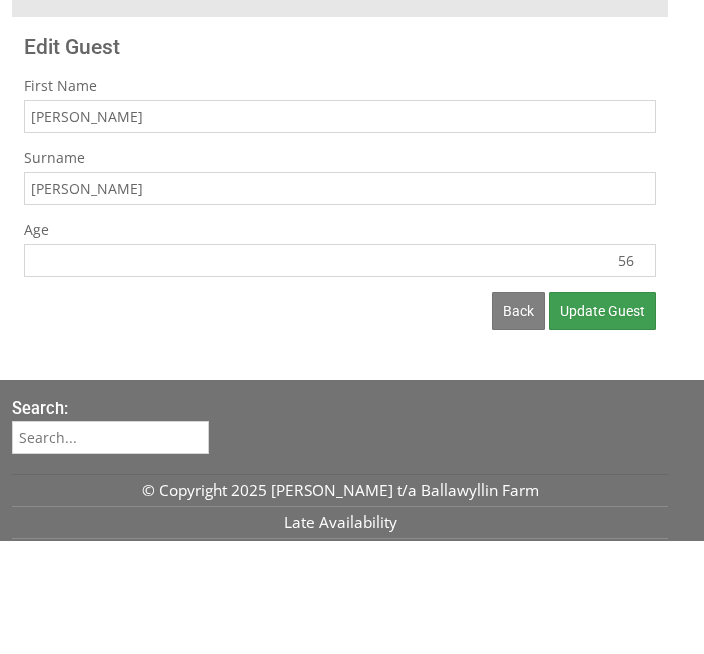 type on "[PERSON_NAME]" 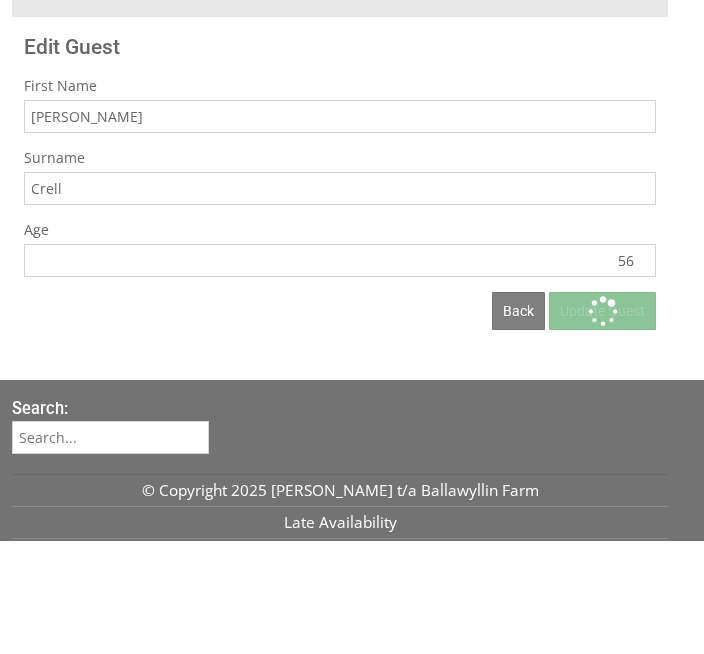 type on "Crel" 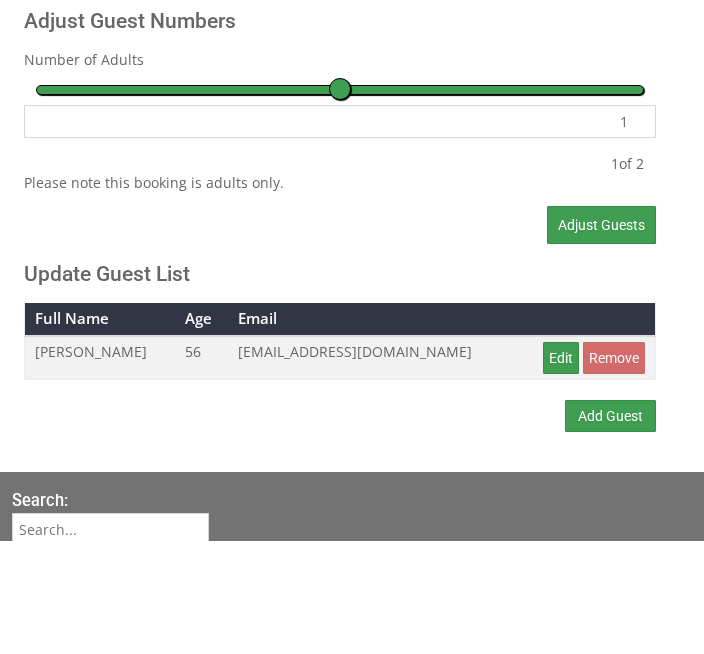 click on "This is a provisional booking and will expire if the deposit is not paid by [DATE]  7:17 PM" at bounding box center (340, -897) 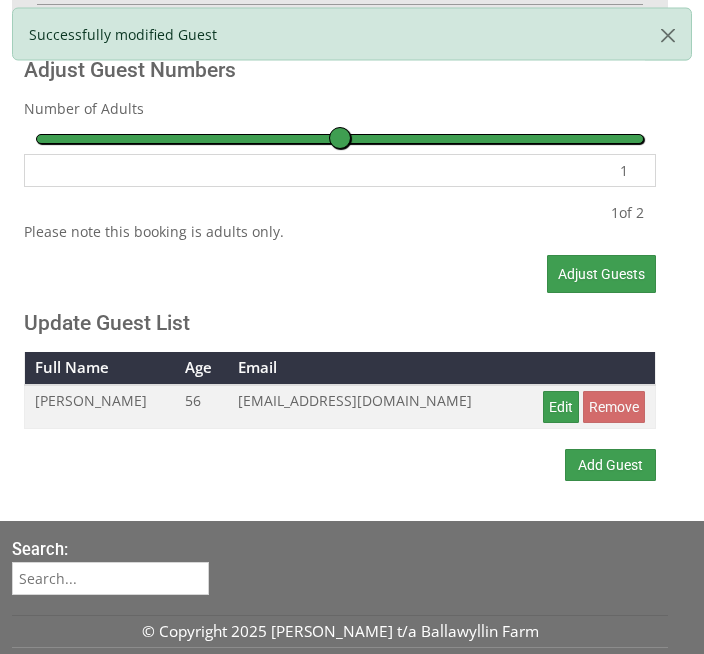 scroll, scrollTop: 1331, scrollLeft: 0, axis: vertical 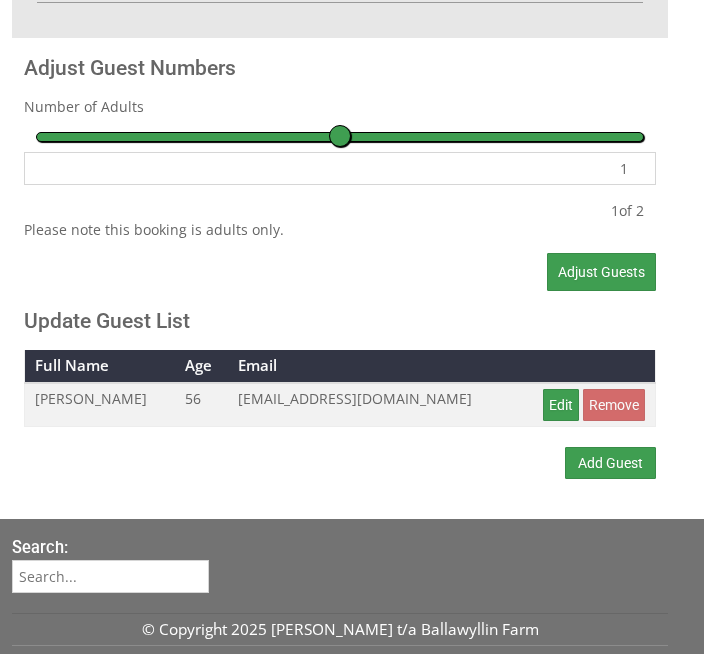 click on "Edit" at bounding box center (561, 405) 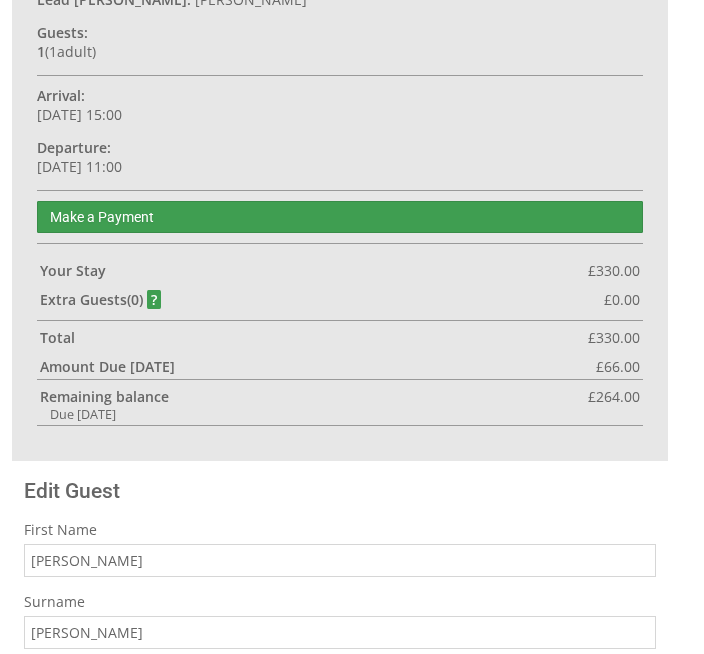 scroll, scrollTop: 936, scrollLeft: 0, axis: vertical 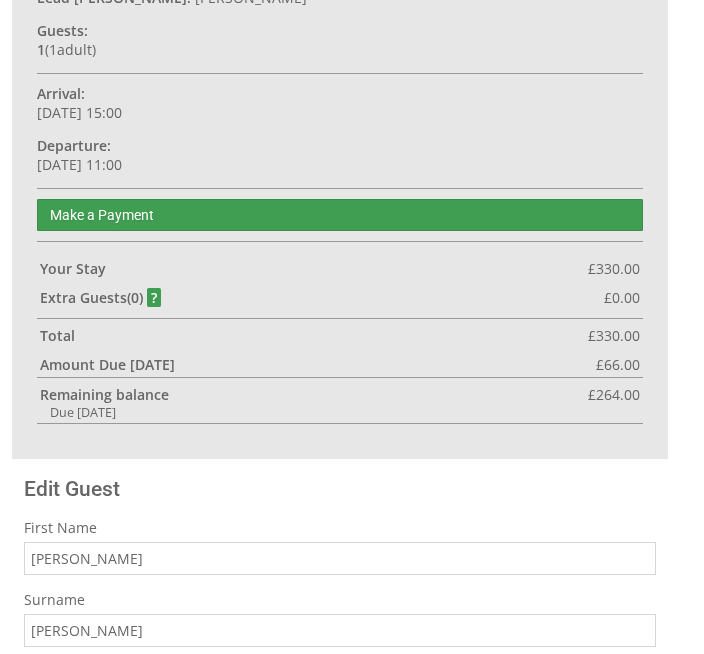 click on "[PERSON_NAME]" at bounding box center [340, 630] 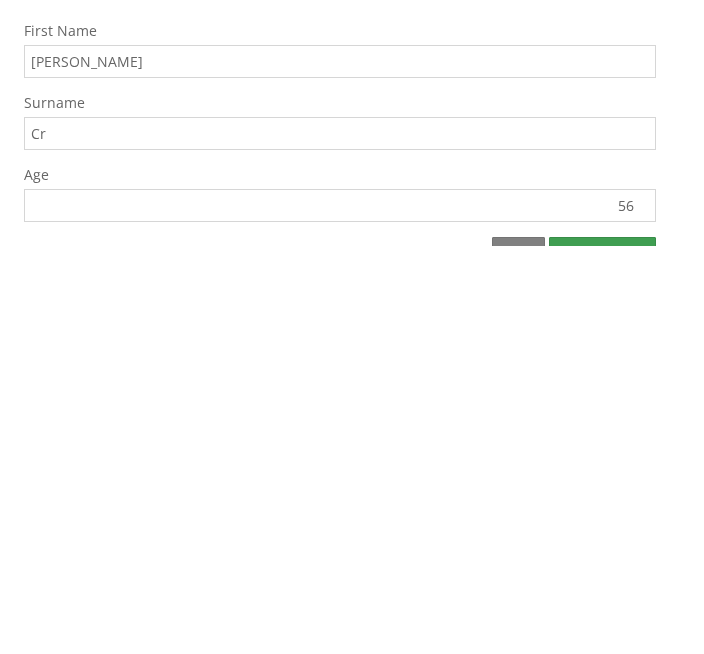 type on "C" 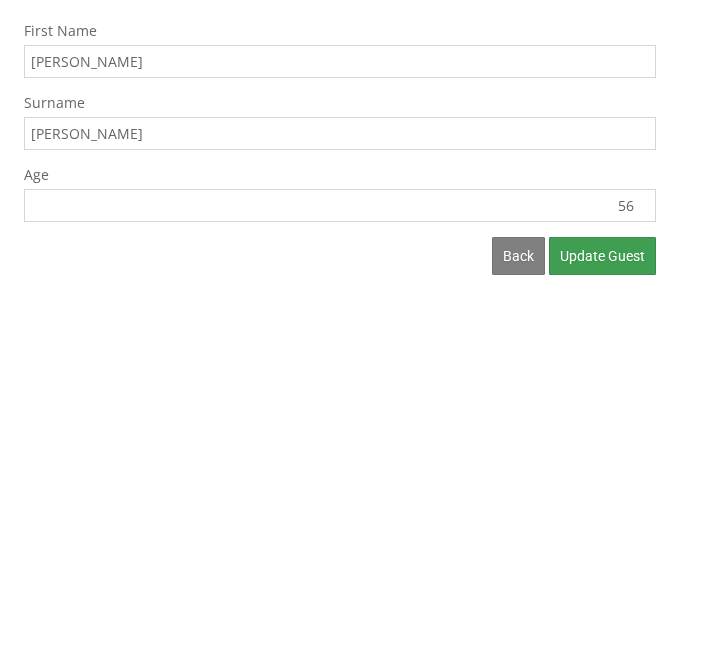 scroll, scrollTop: 1096, scrollLeft: 0, axis: vertical 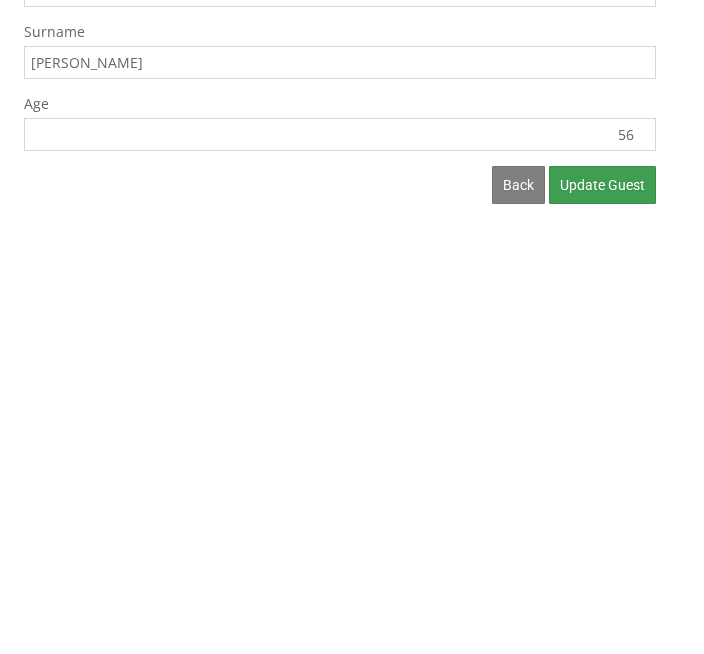 type on "[PERSON_NAME]" 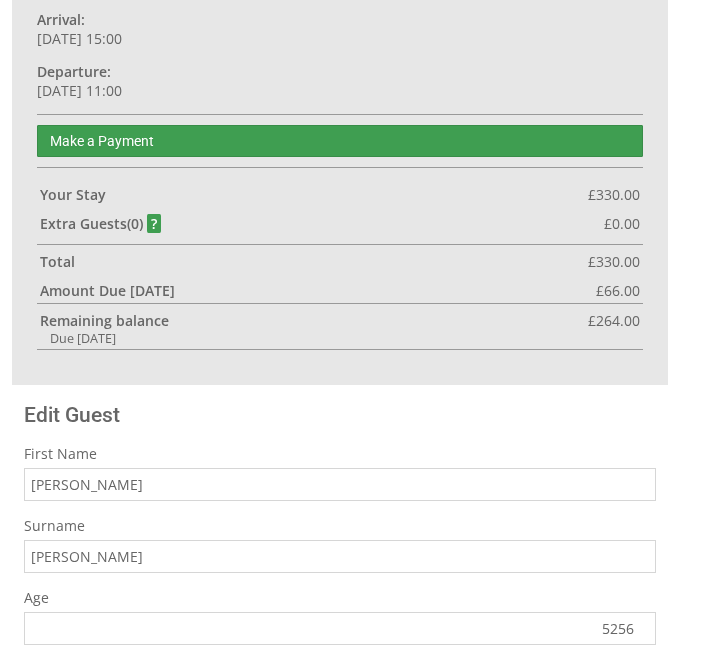 scroll, scrollTop: 1000, scrollLeft: 0, axis: vertical 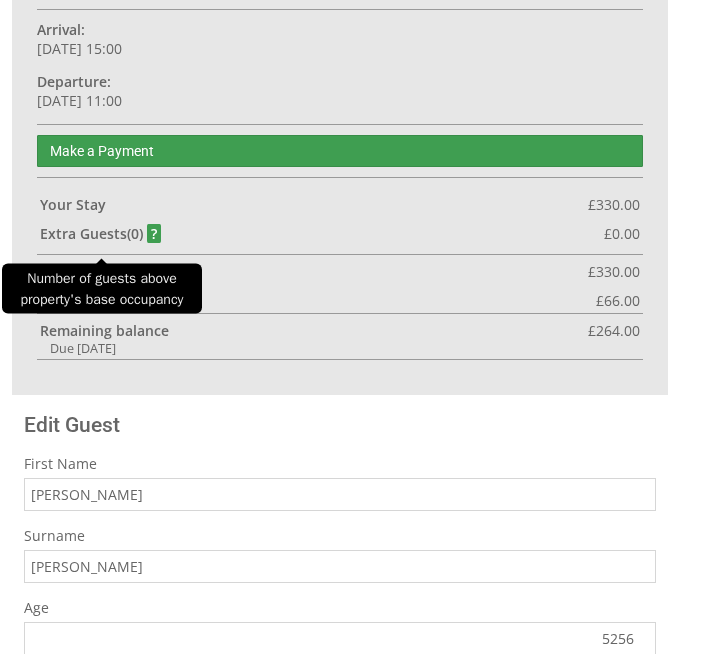 type on "5256" 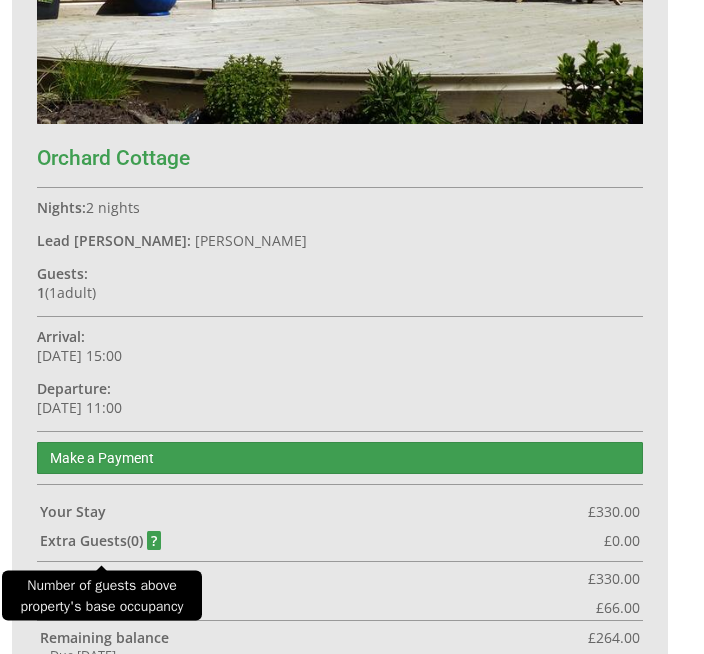 scroll, scrollTop: 693, scrollLeft: 0, axis: vertical 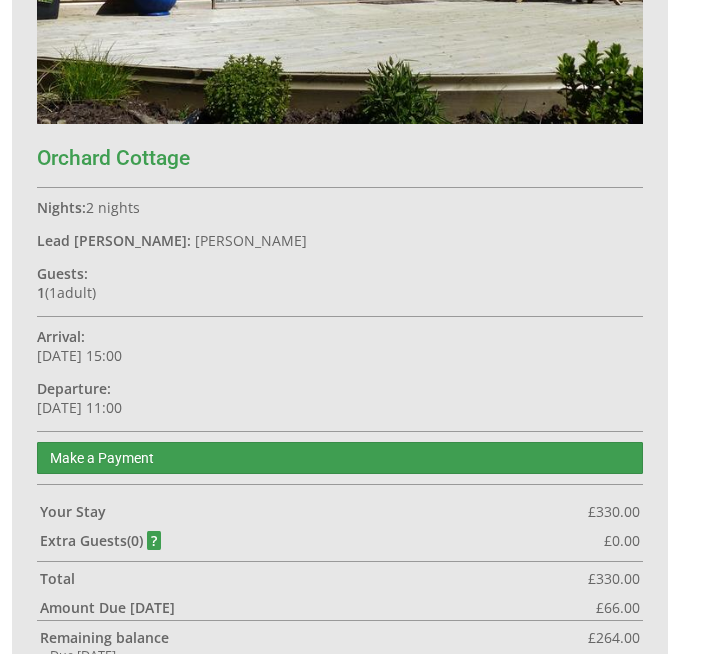 click on "1  adult s" at bounding box center (70, 292) 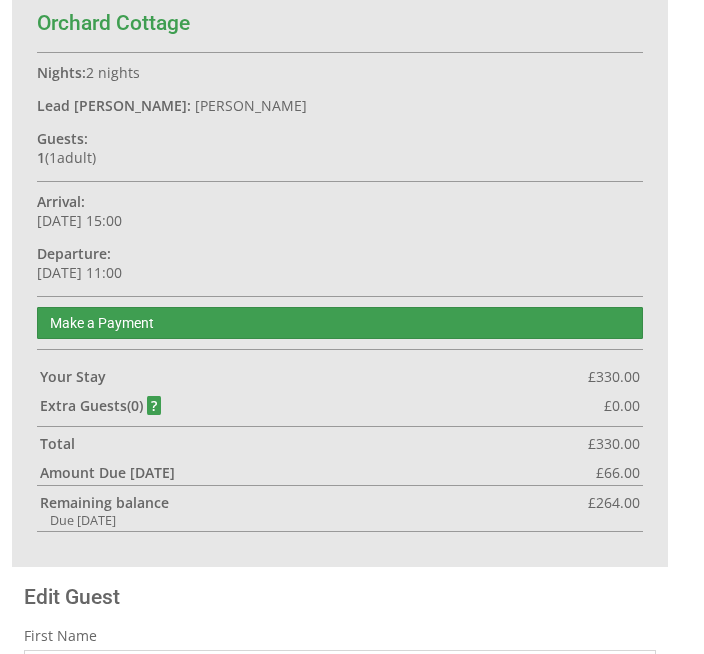 scroll, scrollTop: 838, scrollLeft: 0, axis: vertical 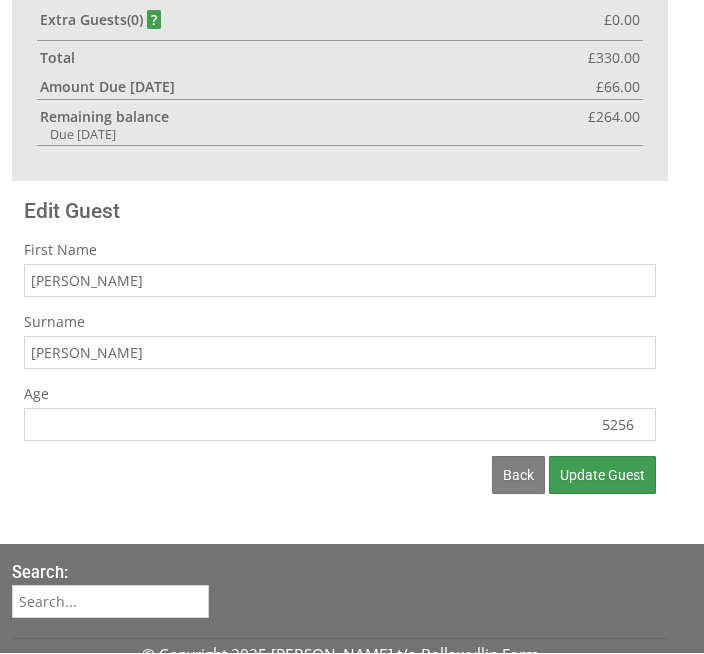 click on "Update Guest" at bounding box center (602, 476) 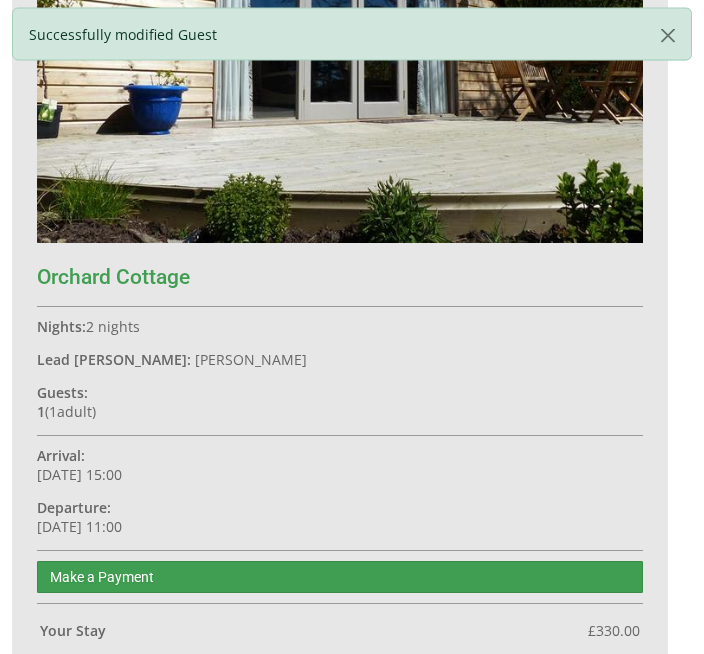 scroll, scrollTop: 591, scrollLeft: 0, axis: vertical 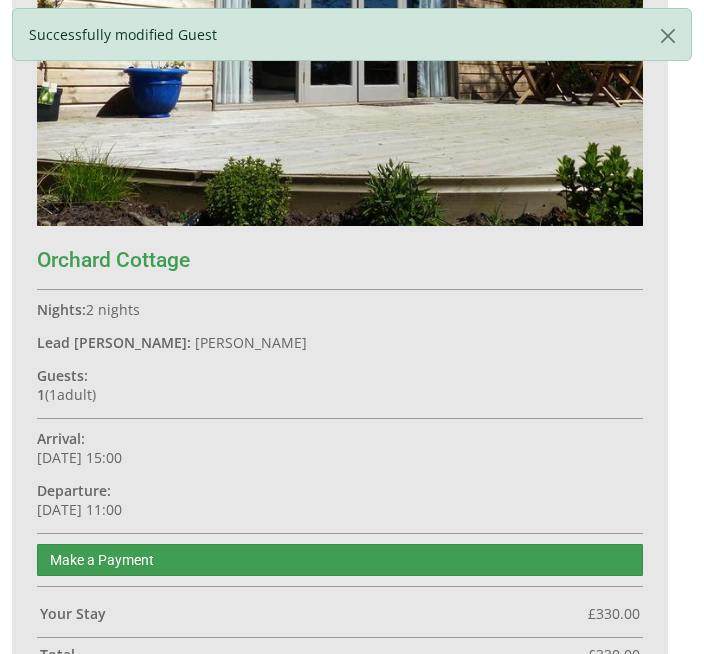 click on "Orchard Cottage
Nights:  2 nights
Lead [PERSON_NAME]:   [PERSON_NAME]
Guests:
1  ( 1  adult s   0  child ren   0  infant s )
Arrival:
[DATE] 15:00
Departure:
[DATE] 11:00
Make a Payment
Your Stay £ 330.00
Extra Guest s  ( 0 ) £ 0.00
Extras £ 0.00
Pet Fee (0) £ 0.00
Refund Protection £ 0.00
Total £ 330.00
Amount Due [DATE] £ 66.00
Remaining balance £ 264.00 Due [DATE]" at bounding box center (340, 295) 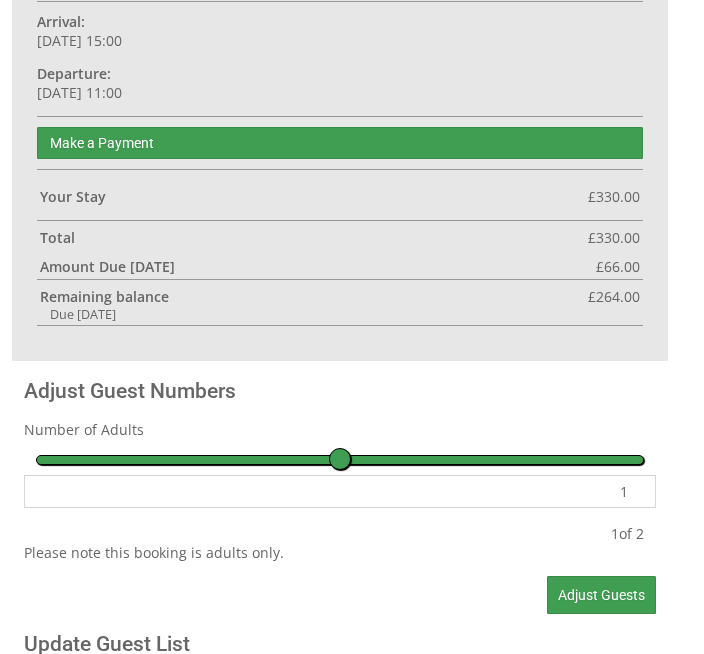 scroll, scrollTop: 1008, scrollLeft: 0, axis: vertical 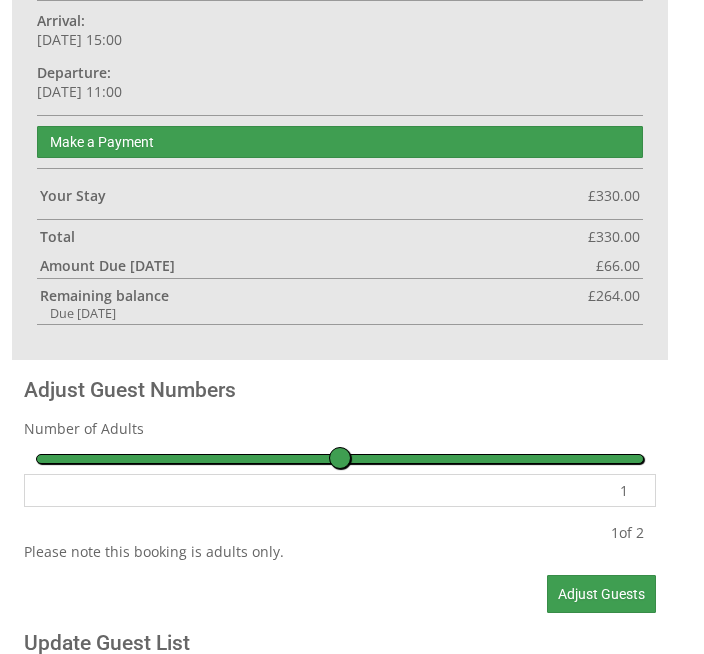 click on "1" at bounding box center [340, 491] 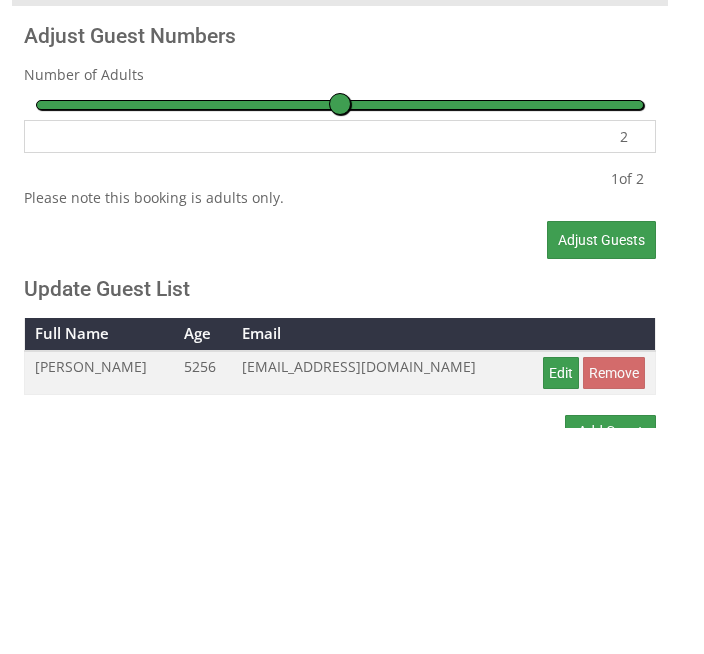 scroll, scrollTop: 1142, scrollLeft: 0, axis: vertical 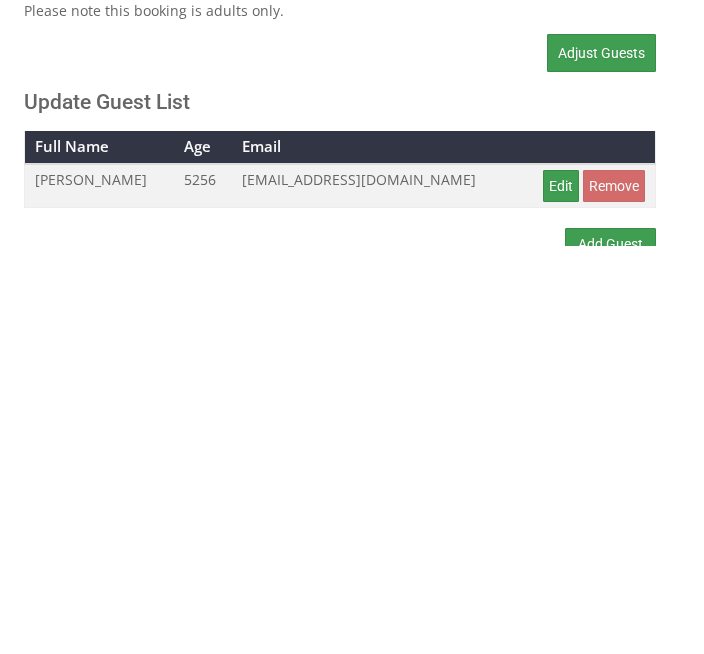 type on "2" 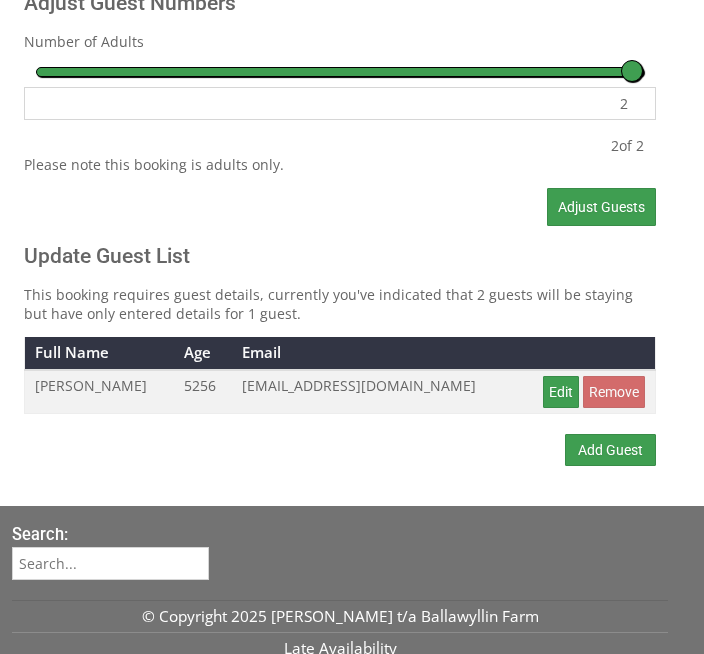 scroll, scrollTop: 1398, scrollLeft: 0, axis: vertical 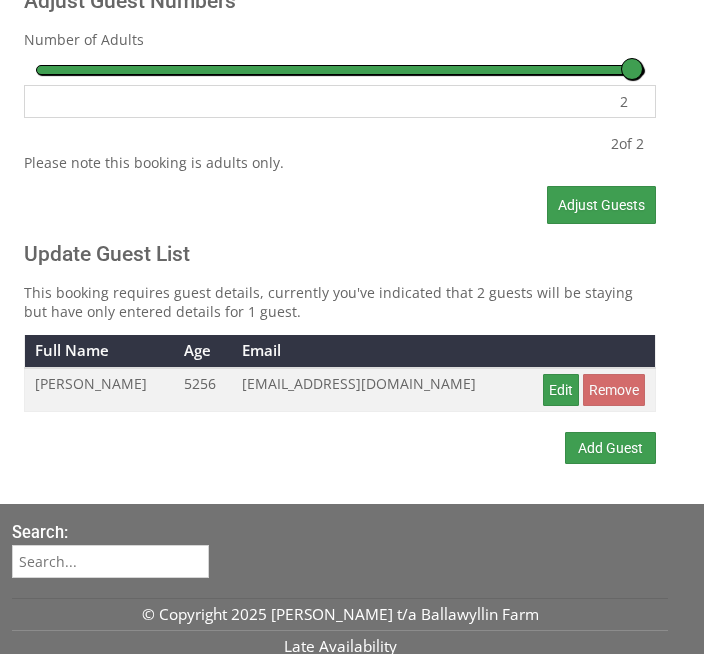 click on "Edit" at bounding box center [561, 390] 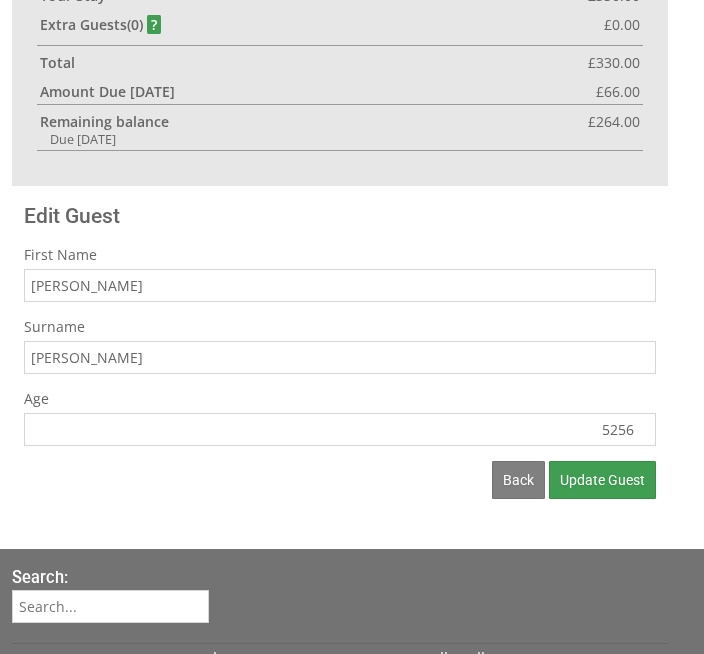 scroll, scrollTop: 1236, scrollLeft: 0, axis: vertical 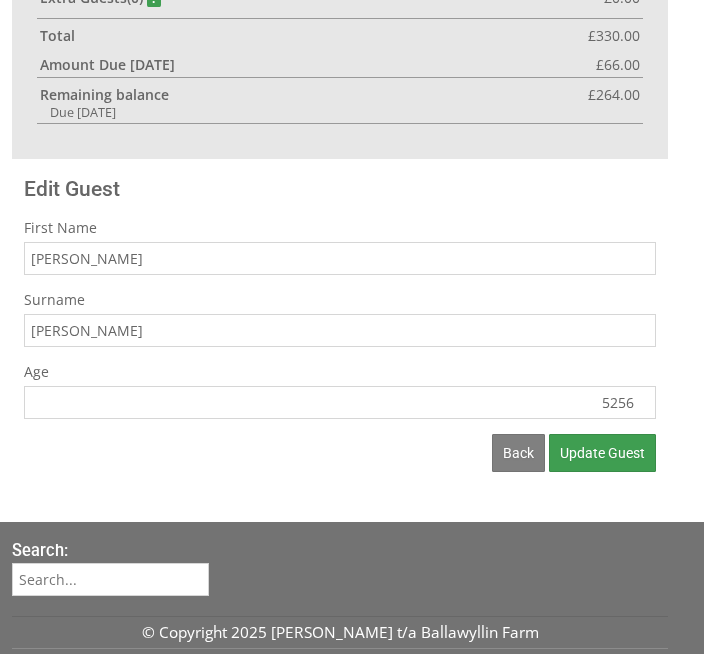 click on "Update Guest" at bounding box center (602, 453) 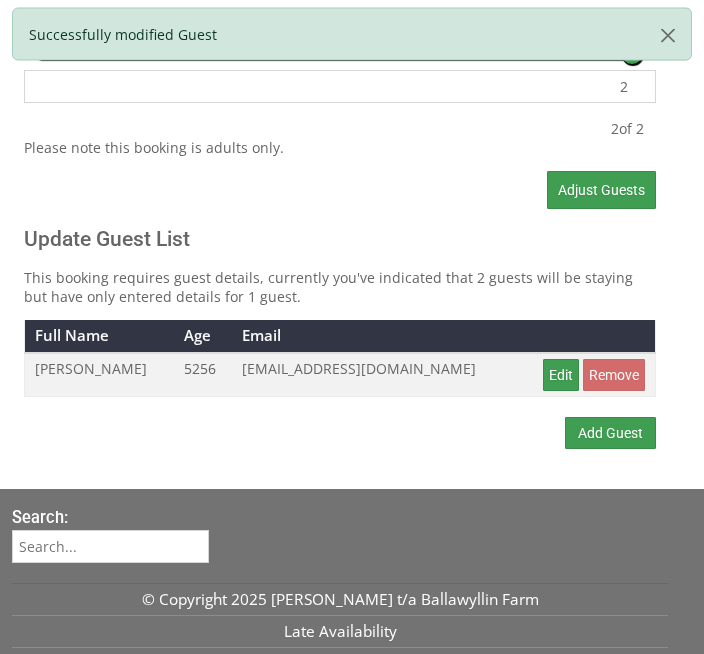 scroll, scrollTop: 1413, scrollLeft: 0, axis: vertical 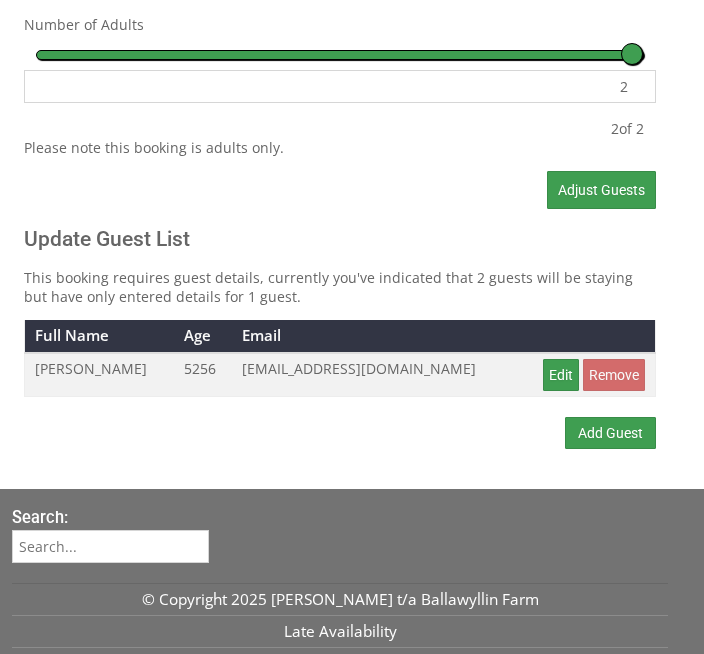 click on "Add Guest" at bounding box center [610, 433] 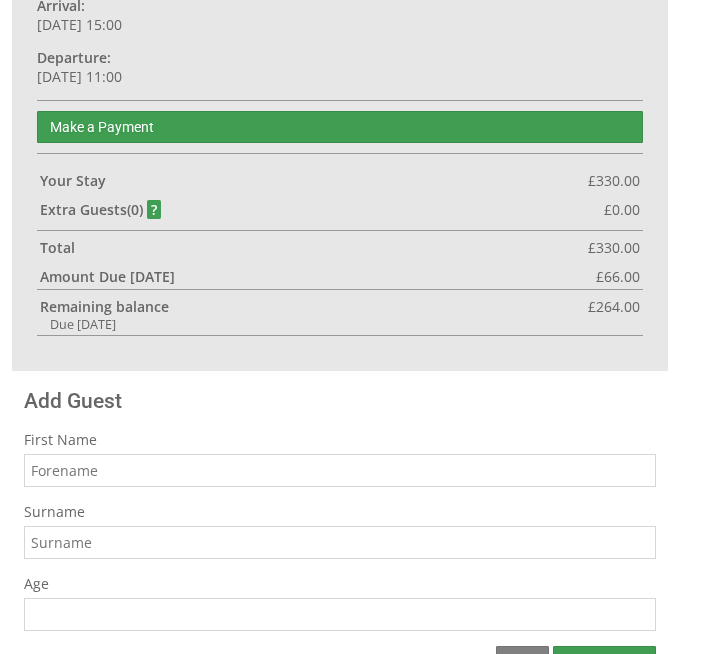 scroll, scrollTop: 1027, scrollLeft: 0, axis: vertical 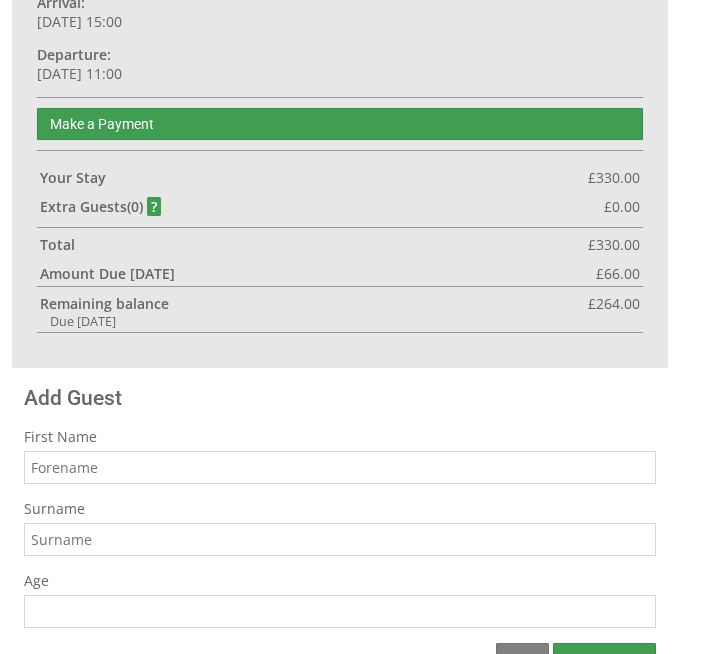 click on "First Name" at bounding box center (340, 467) 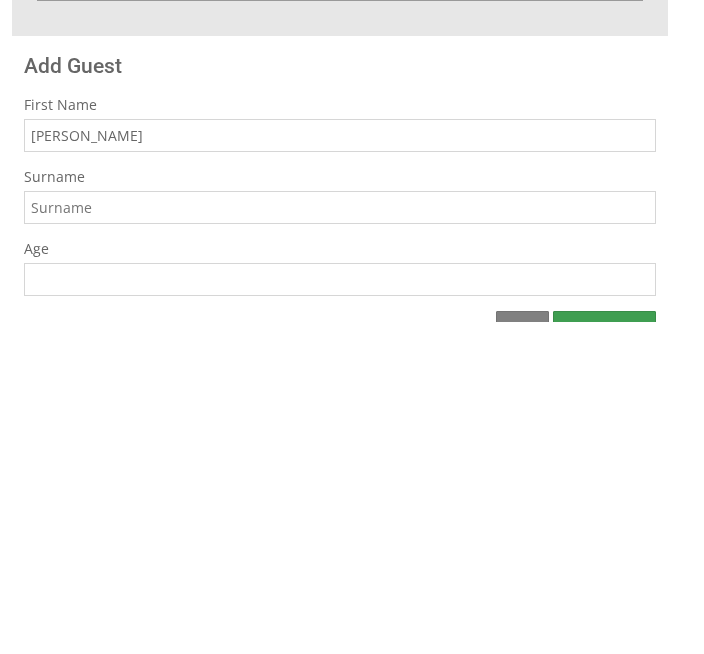type on "[PERSON_NAME]" 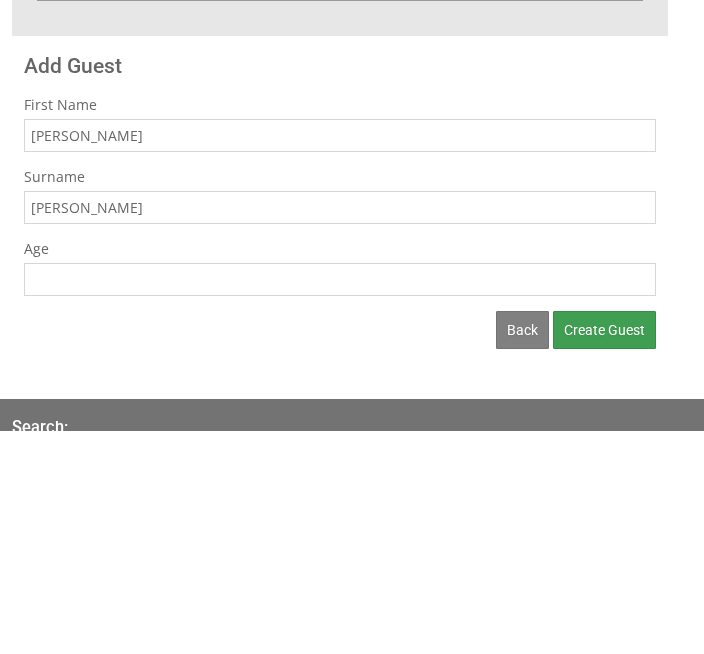 scroll, scrollTop: 1139, scrollLeft: 0, axis: vertical 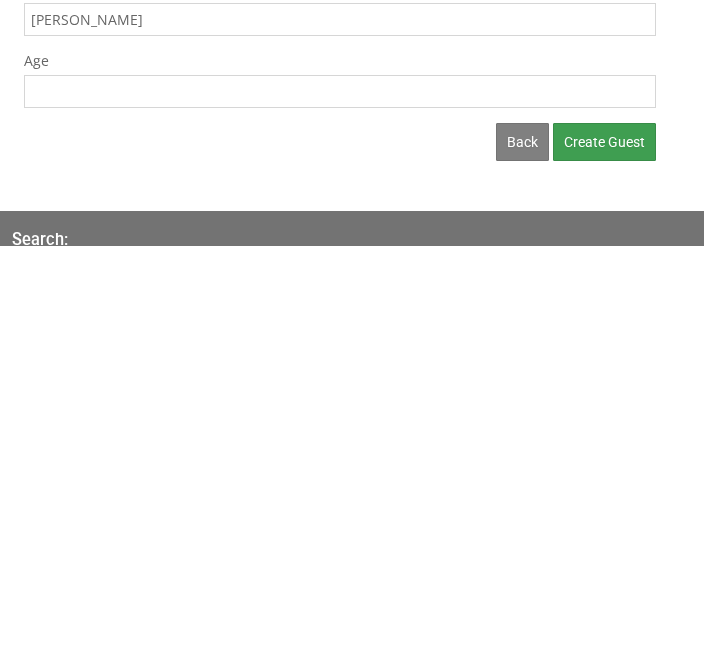 type on "[PERSON_NAME]" 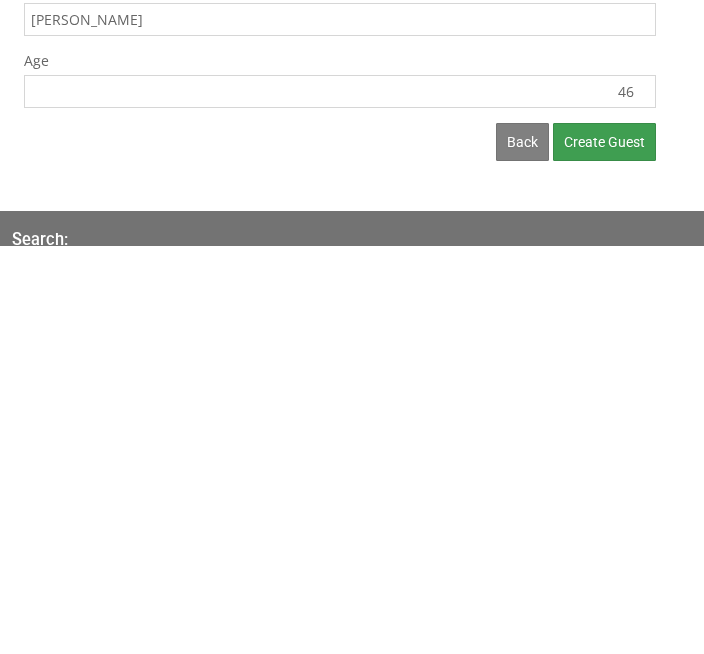 type on "46" 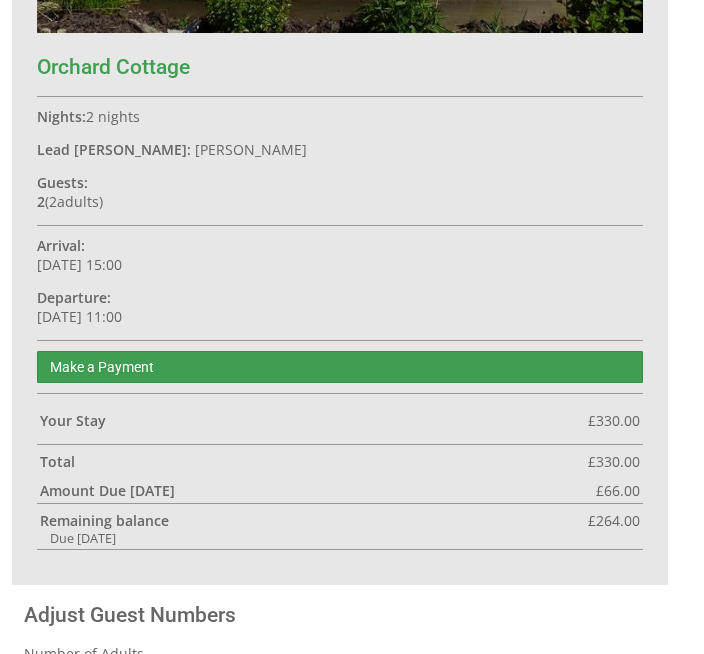 scroll, scrollTop: 784, scrollLeft: 0, axis: vertical 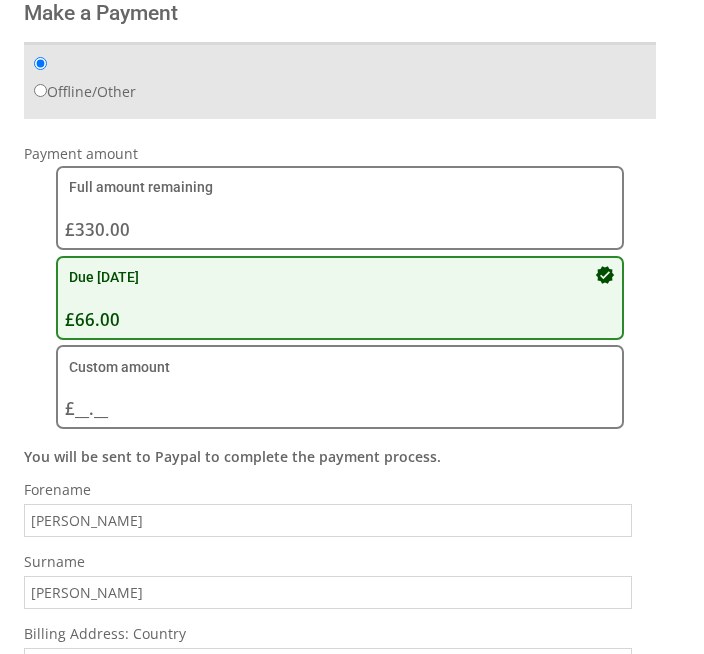 click on "Custom amount
£__.__
£" at bounding box center (330, 387) 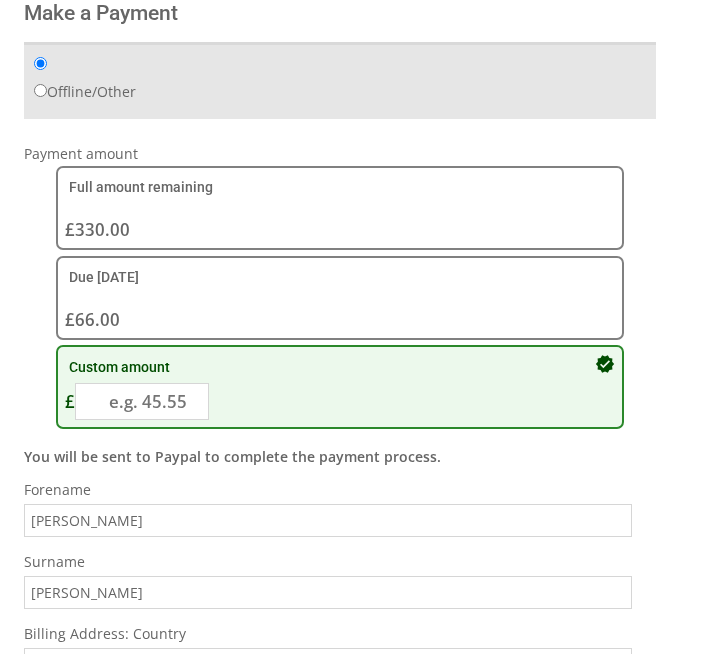 scroll, scrollTop: 1332, scrollLeft: 0, axis: vertical 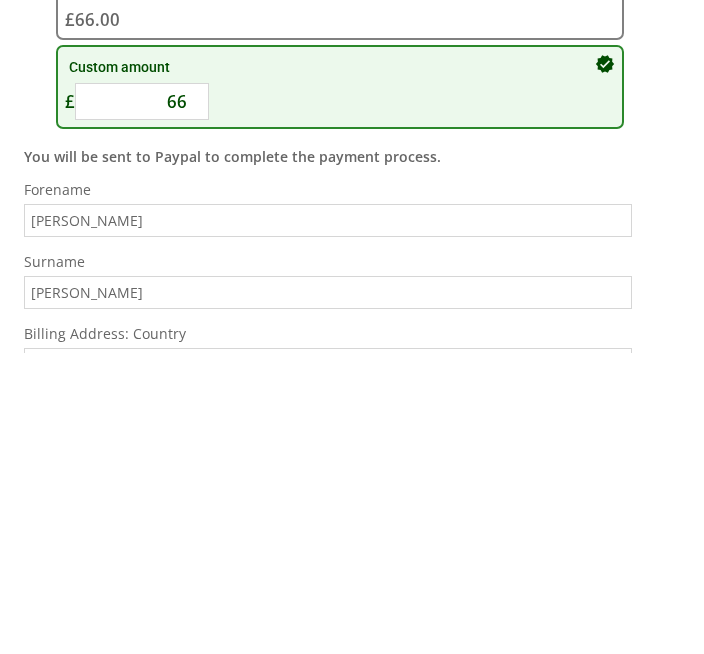 type on "6" 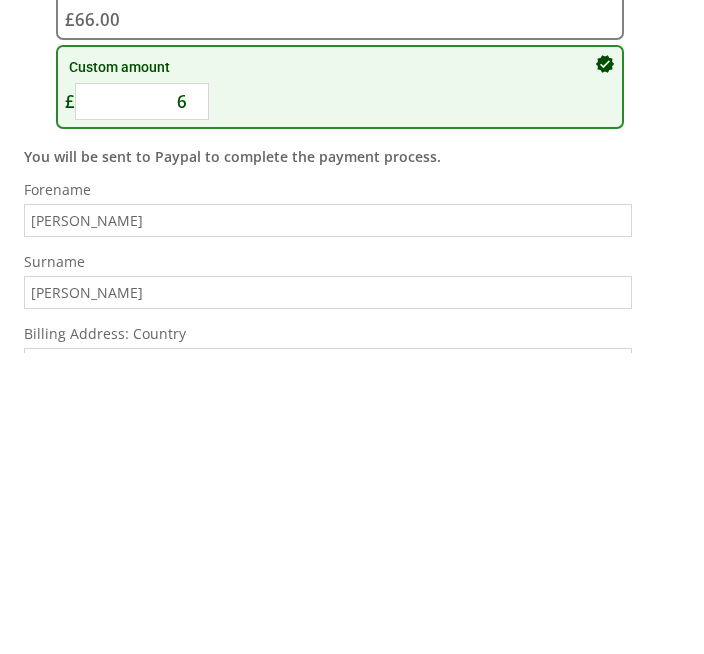type 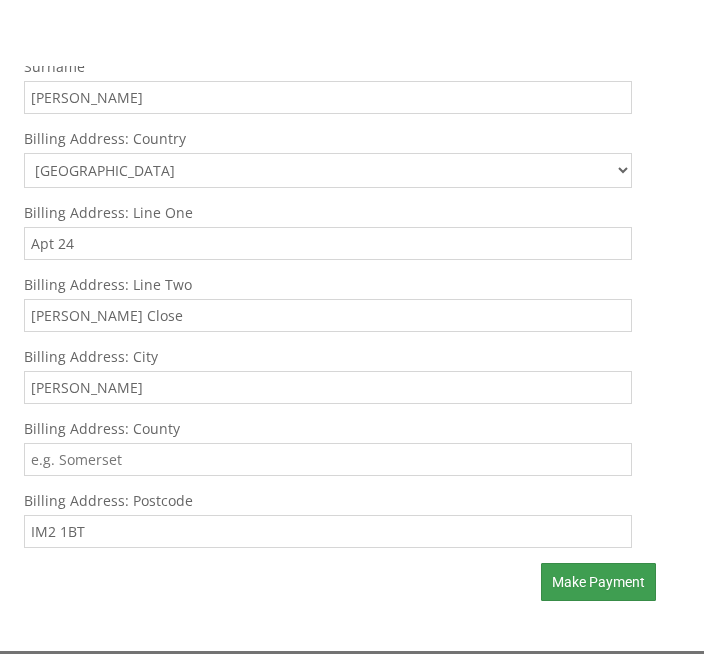 scroll, scrollTop: 1914, scrollLeft: 0, axis: vertical 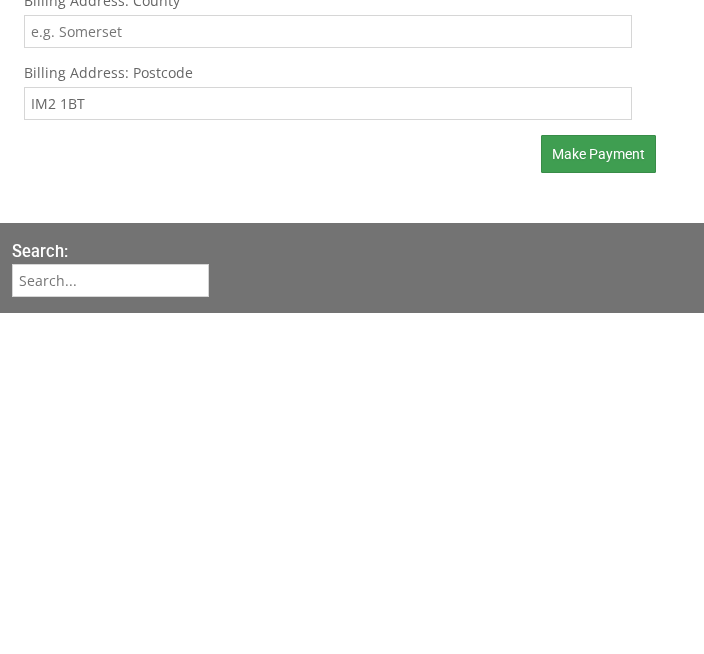 click on "Make Payment" at bounding box center (598, 496) 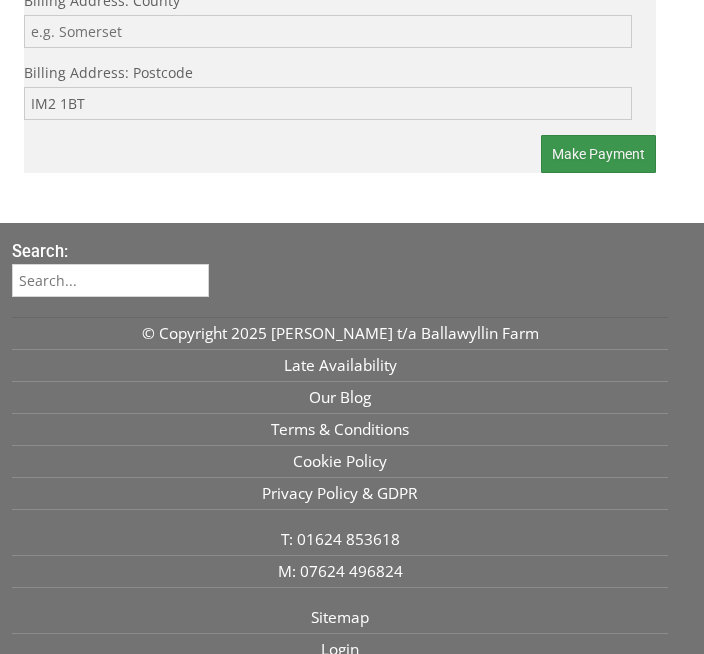 click at bounding box center (340, -354) 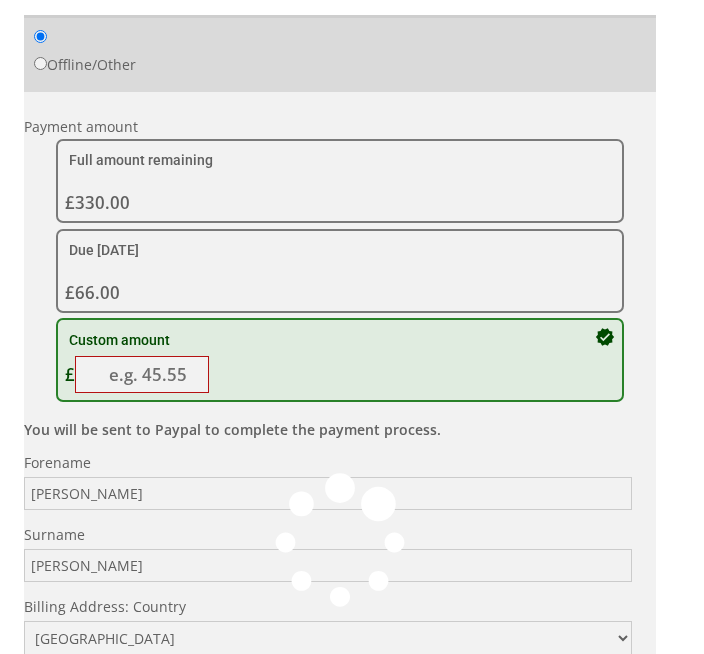 scroll, scrollTop: 1360, scrollLeft: 0, axis: vertical 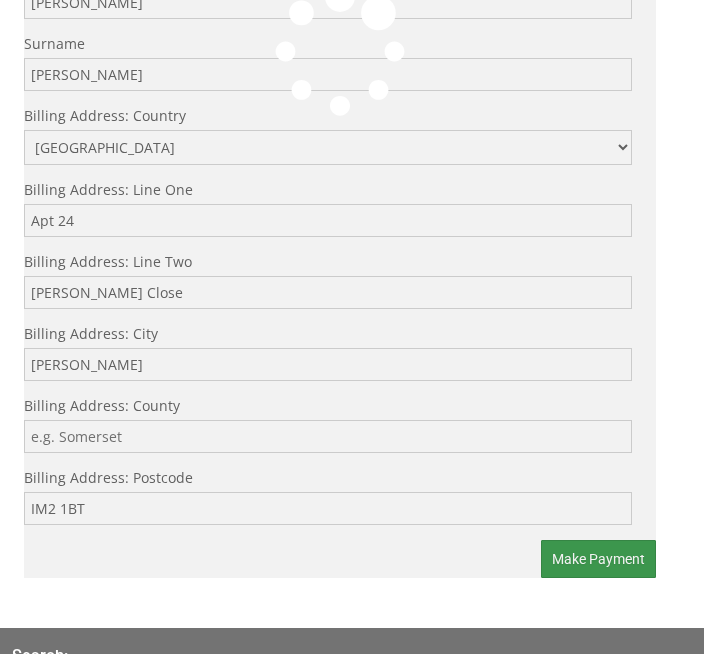 click at bounding box center (340, 51) 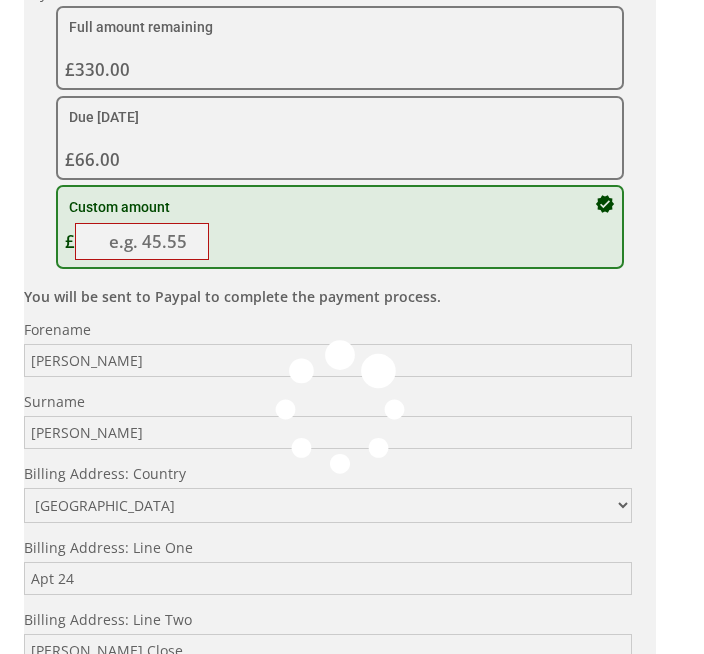 scroll, scrollTop: 1465, scrollLeft: 0, axis: vertical 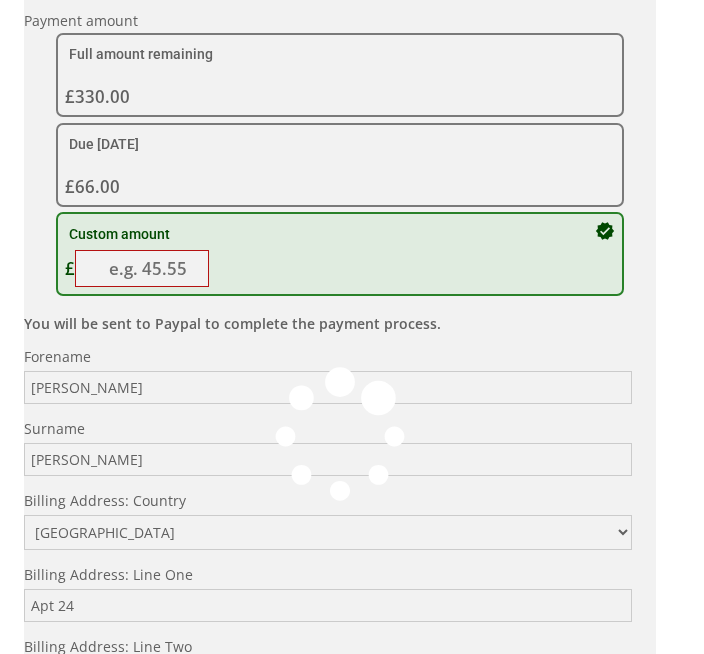 click at bounding box center [340, 437] 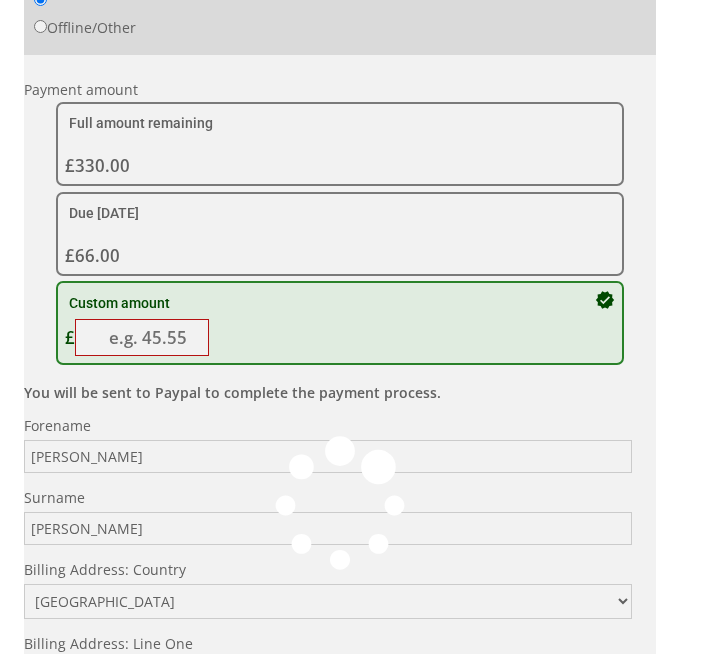 scroll, scrollTop: 1397, scrollLeft: 0, axis: vertical 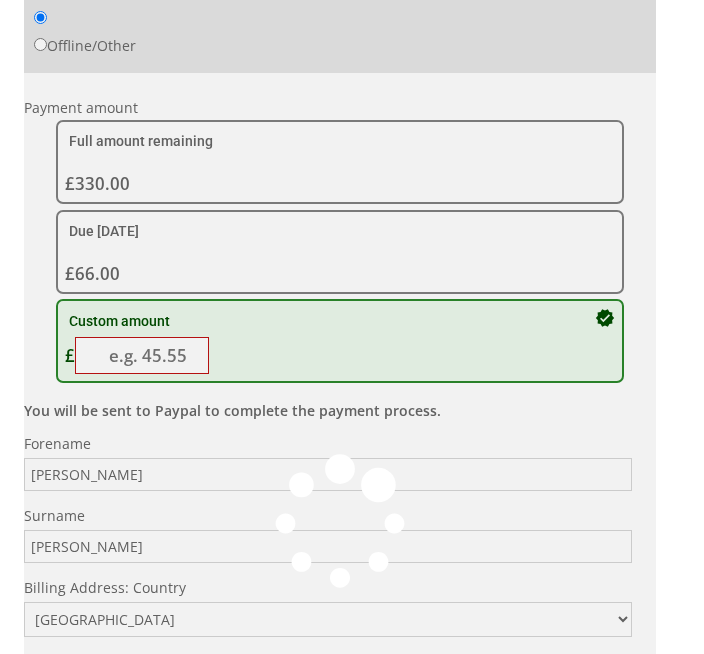 click at bounding box center [340, 524] 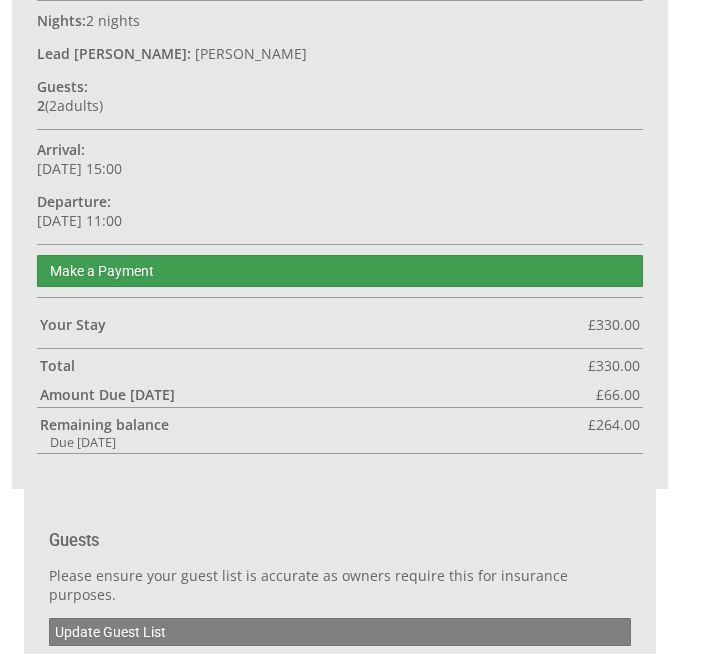 scroll, scrollTop: 880, scrollLeft: 0, axis: vertical 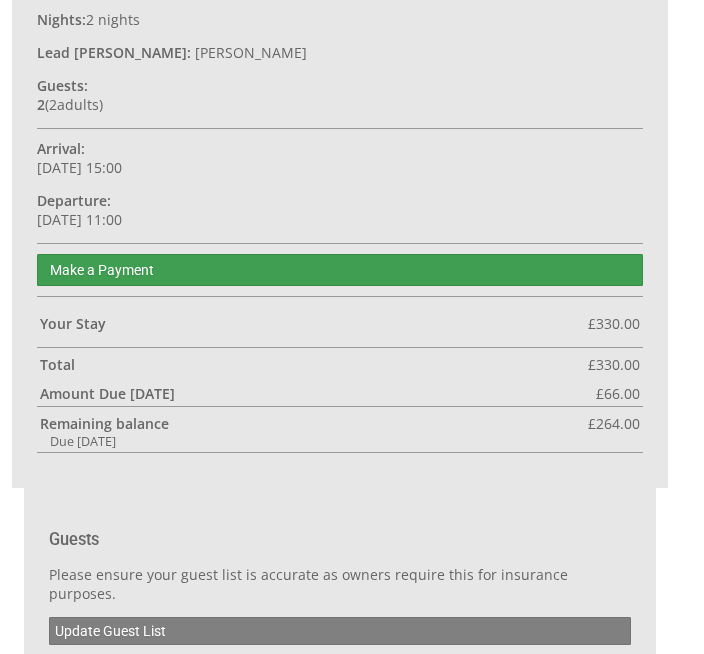 click on "Update Guest List" at bounding box center (340, 631) 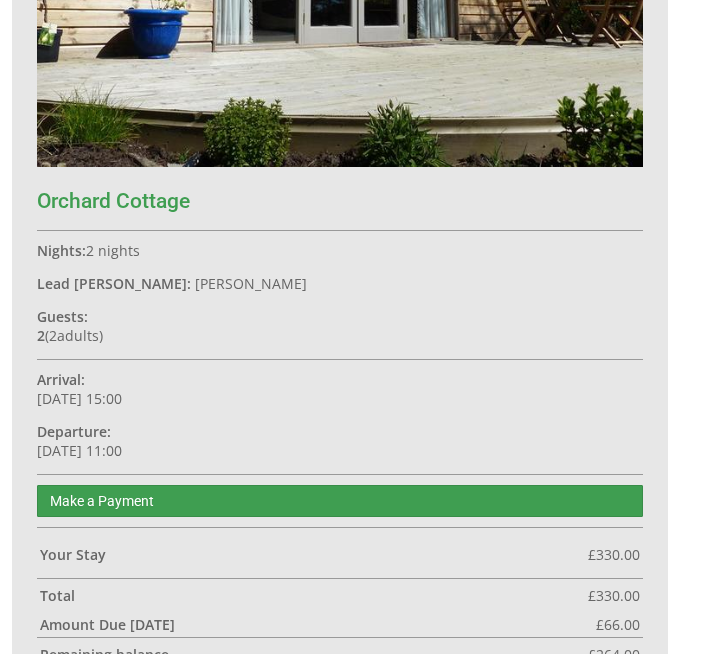 scroll, scrollTop: 651, scrollLeft: 0, axis: vertical 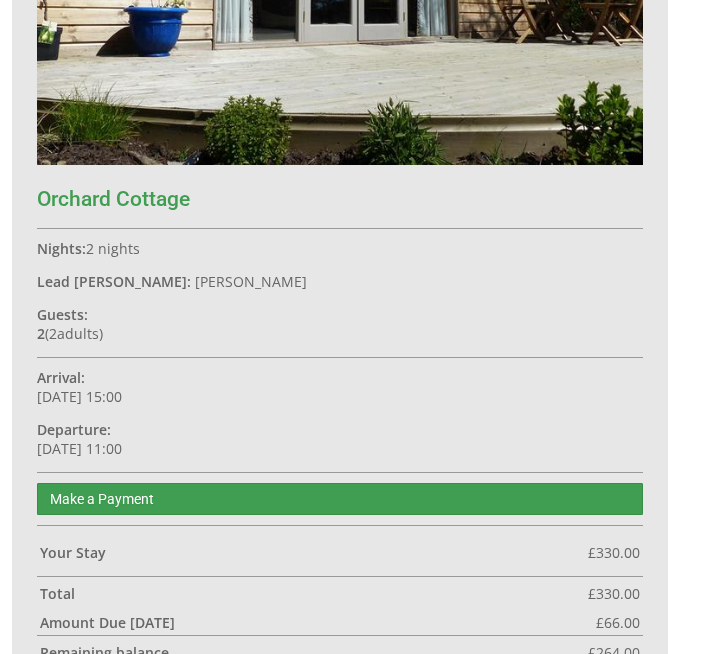 click on "Make a Payment" at bounding box center (340, 500) 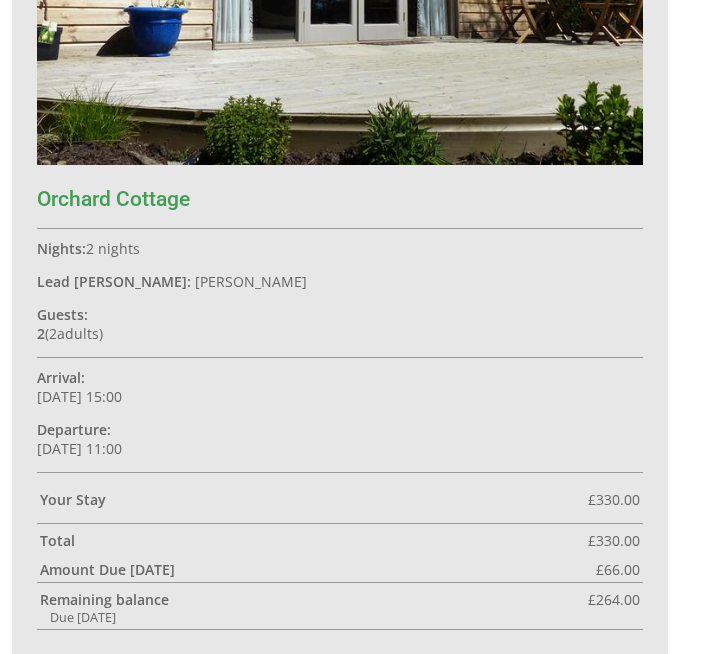 scroll, scrollTop: 1333, scrollLeft: 0, axis: vertical 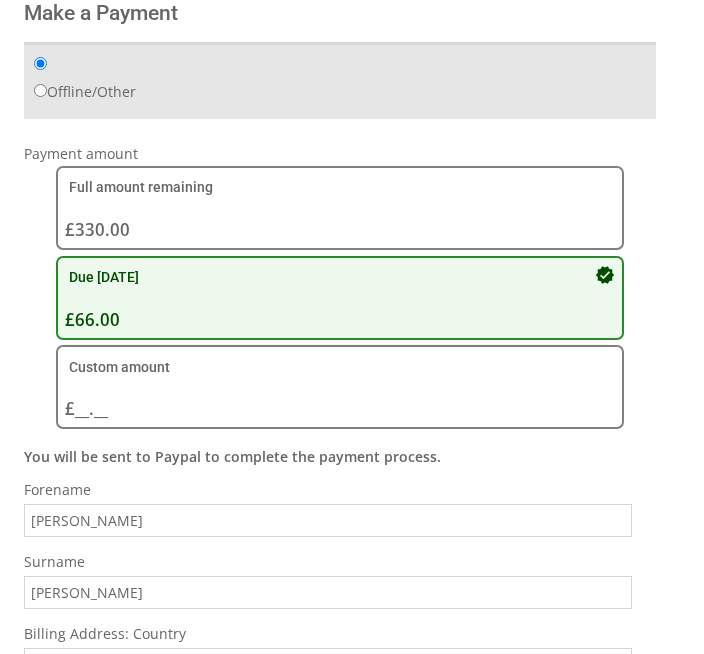 click on "Full amount remaining
£330.00" at bounding box center [330, 208] 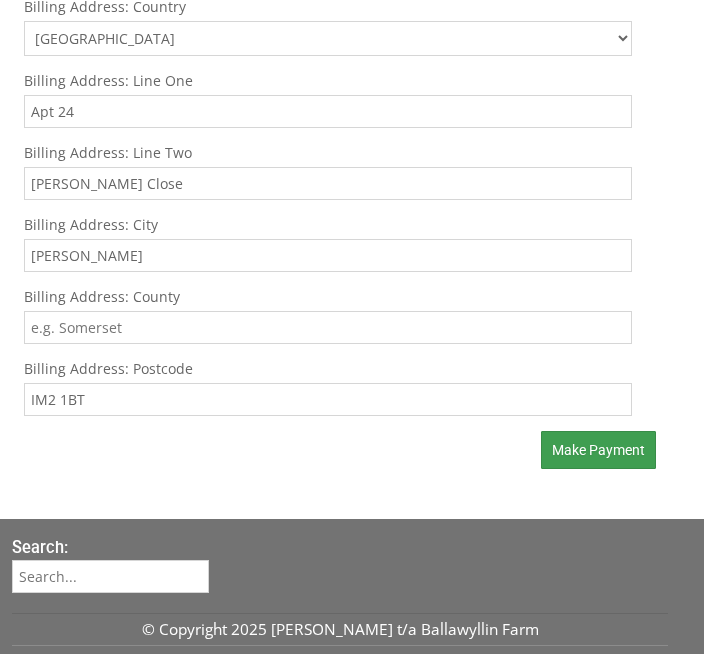 scroll, scrollTop: 1979, scrollLeft: 0, axis: vertical 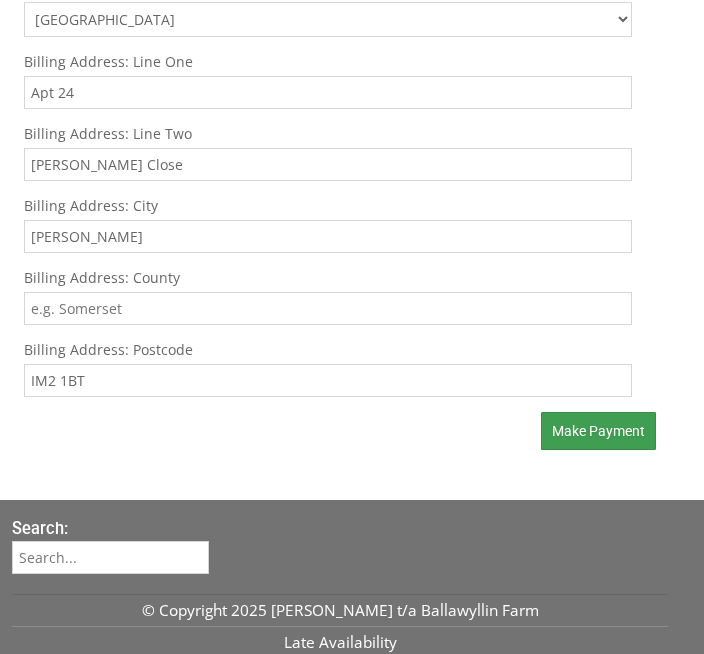 click on "Make Payment" at bounding box center (598, 431) 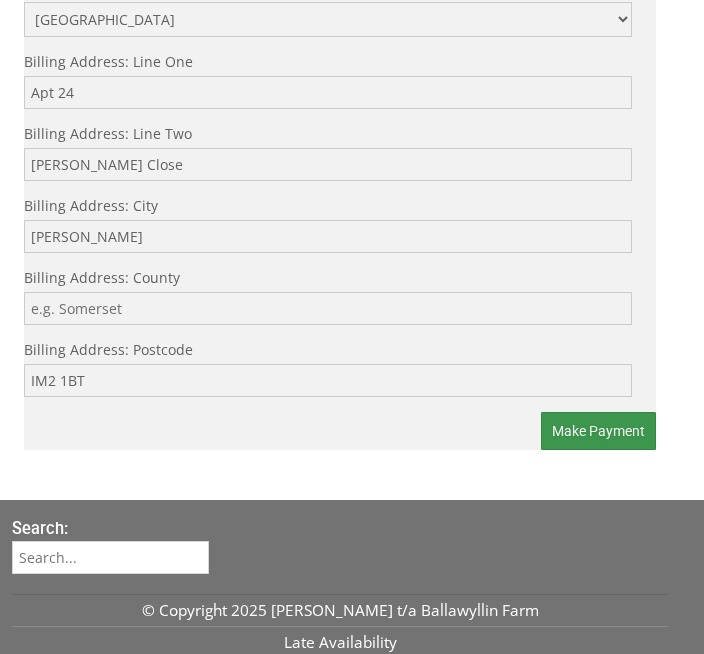 scroll, scrollTop: 2049, scrollLeft: 0, axis: vertical 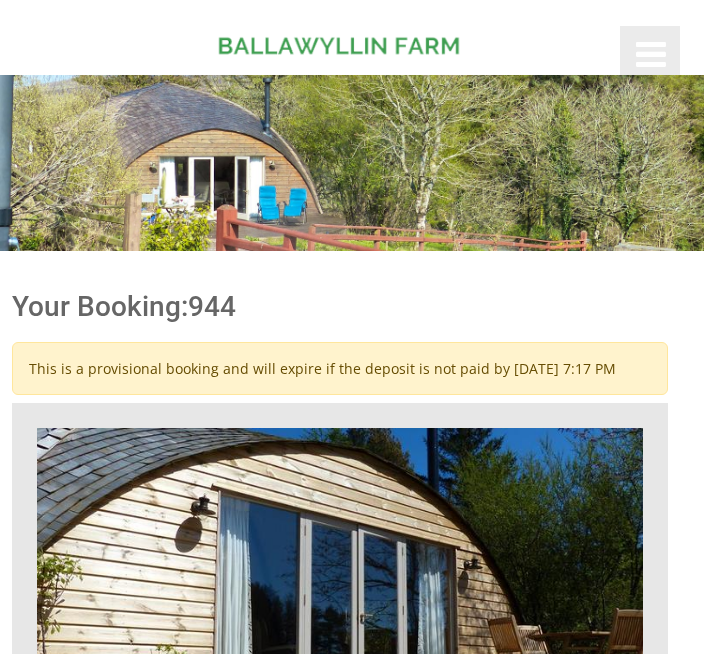 click at bounding box center (650, 58) 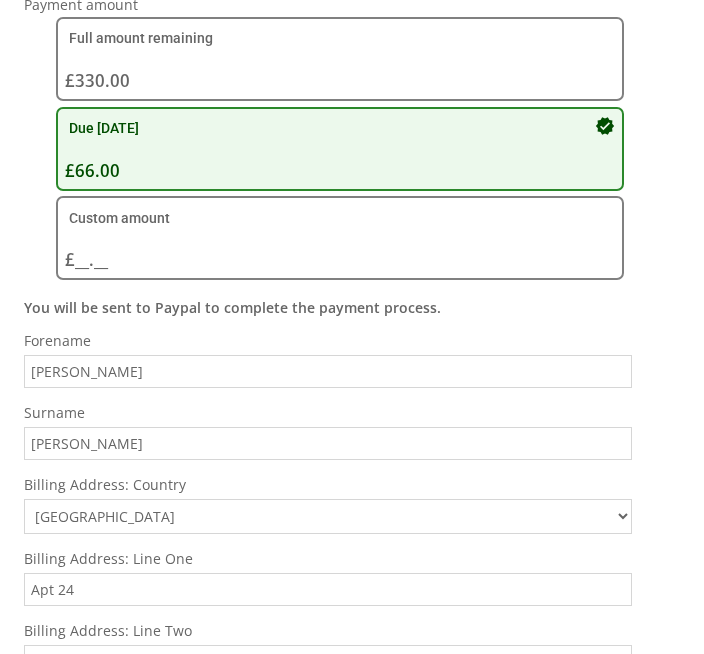 scroll, scrollTop: 1753, scrollLeft: 0, axis: vertical 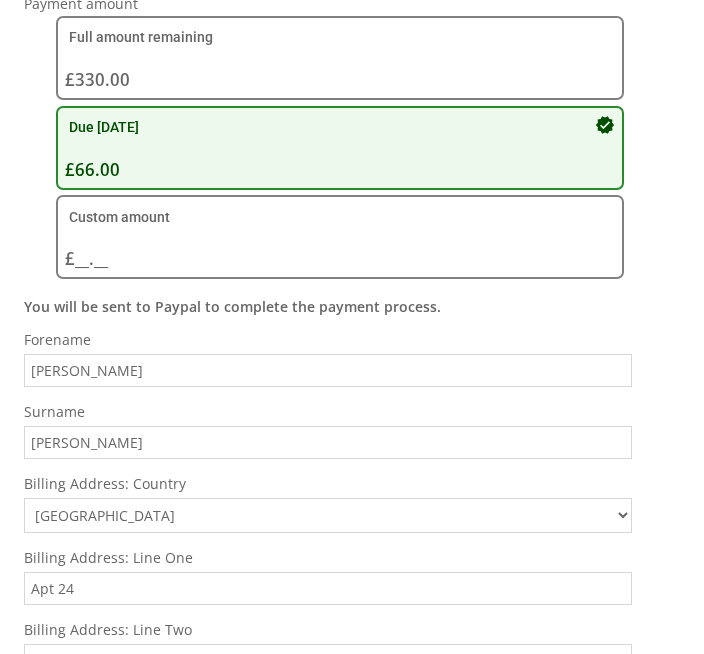 click on "Full amount remaining
£330.00" at bounding box center (330, 58) 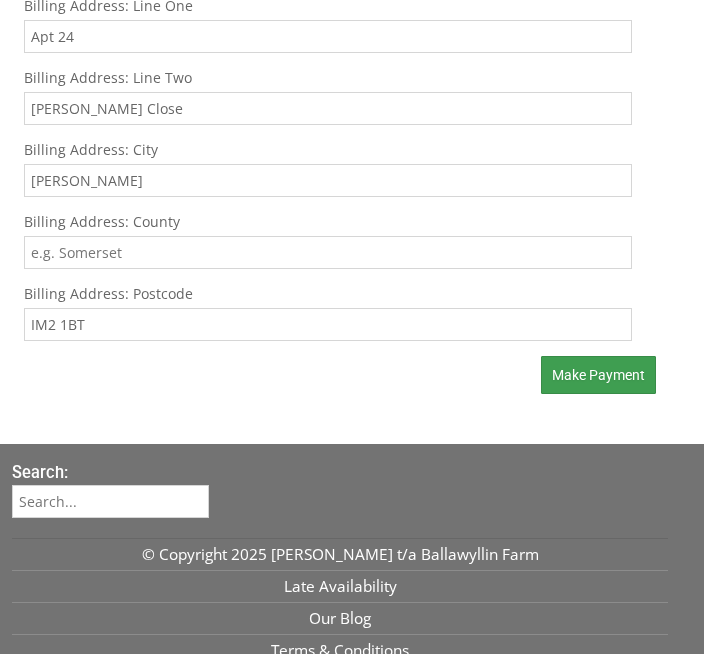 click on "Make Payment" at bounding box center [598, 376] 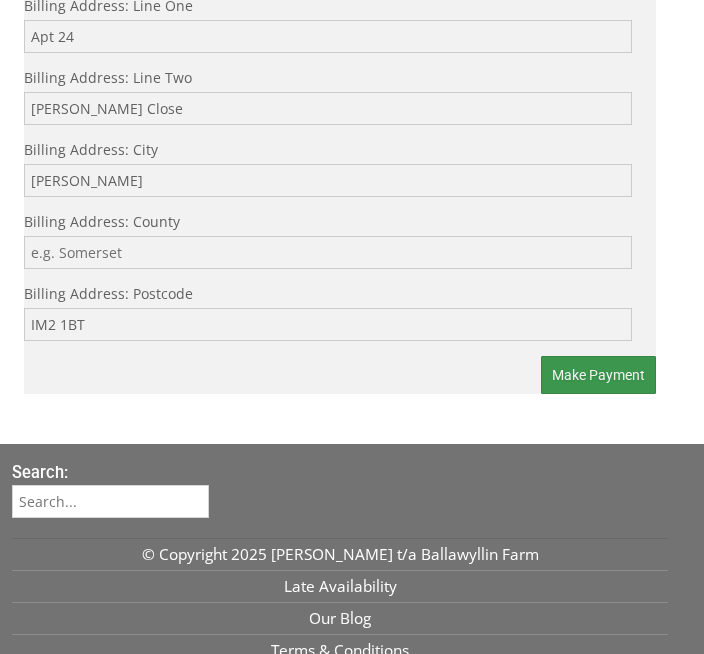 scroll, scrollTop: 2374, scrollLeft: 0, axis: vertical 